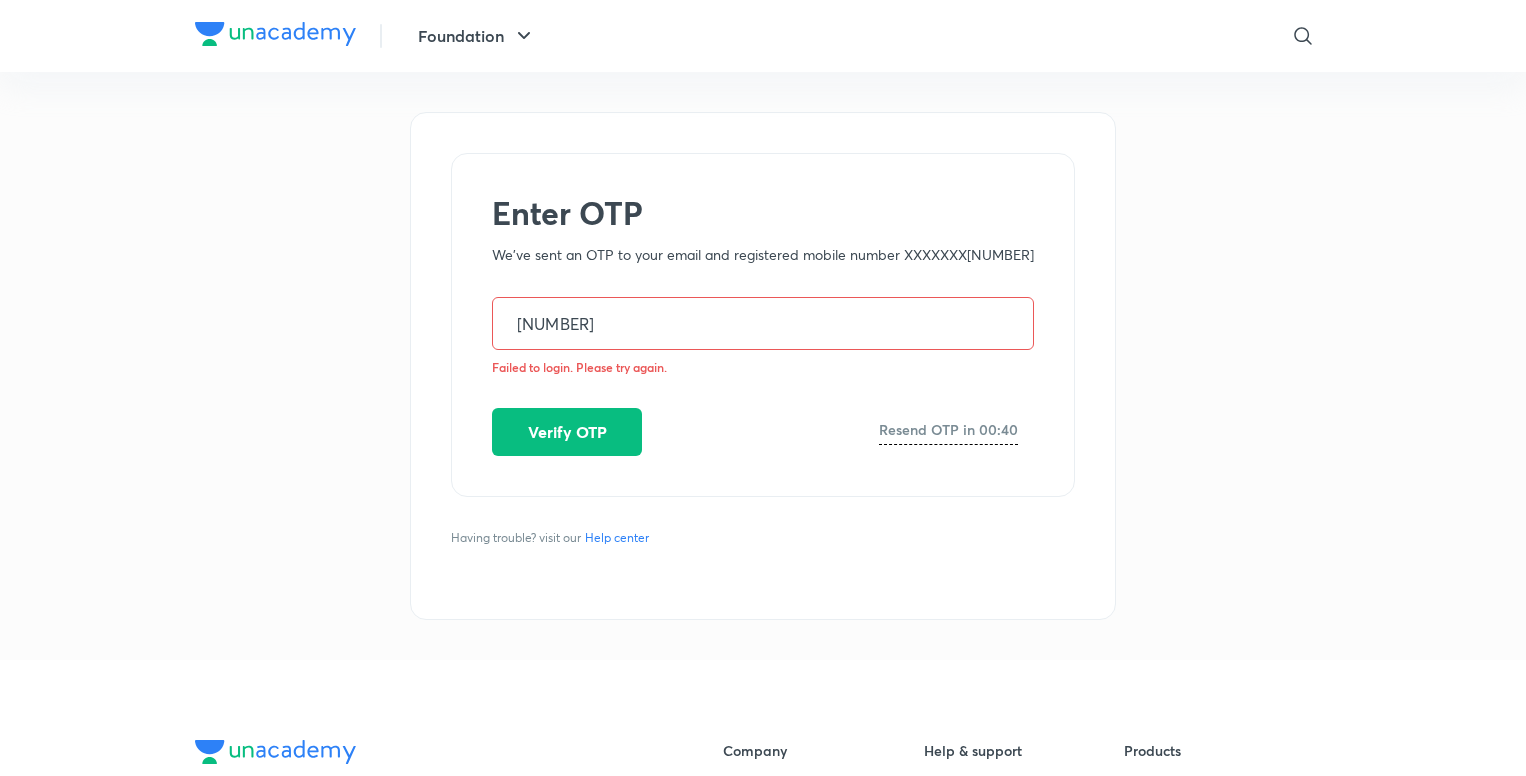 scroll, scrollTop: 0, scrollLeft: 0, axis: both 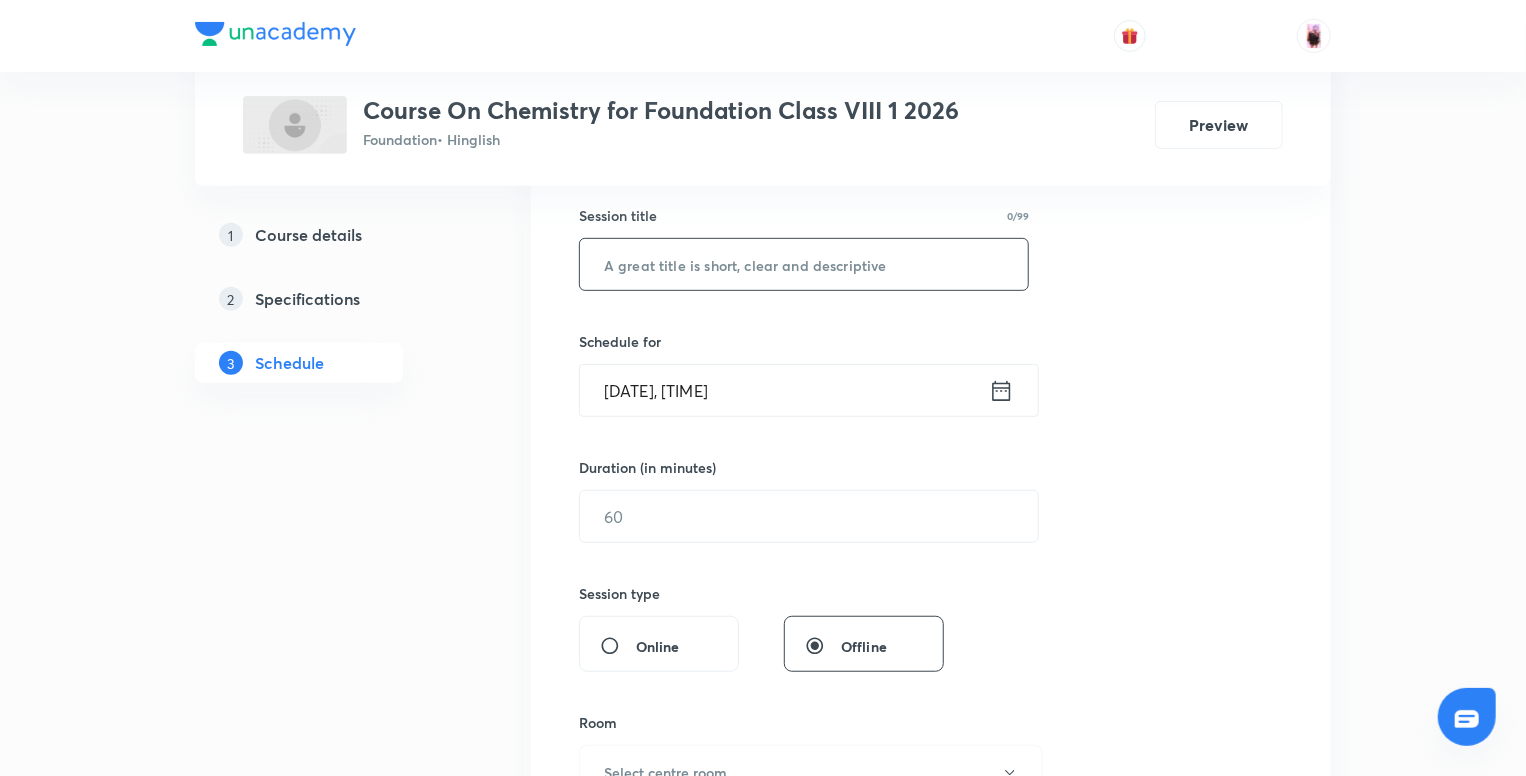 click at bounding box center (804, 264) 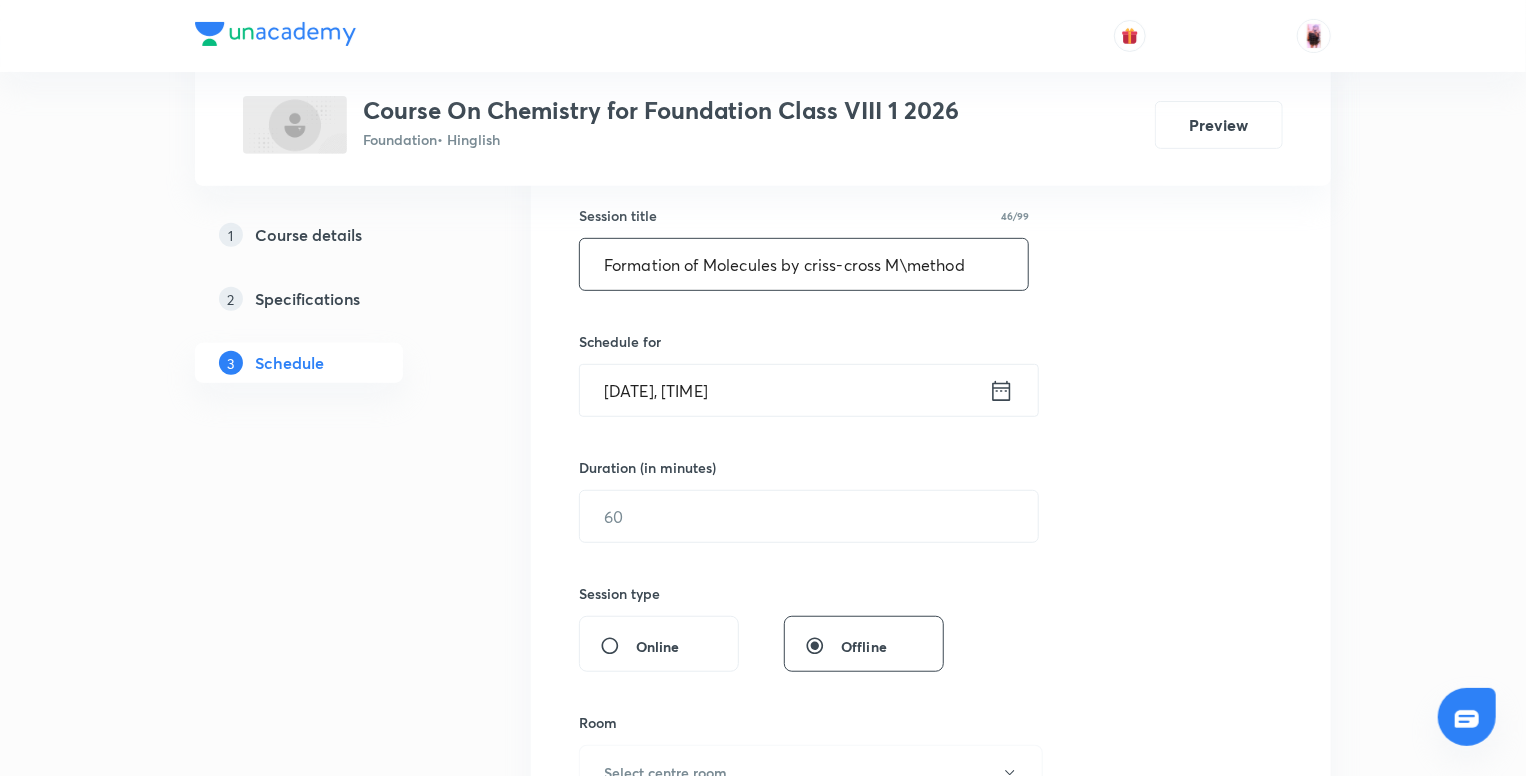 click on "Formation of Molecules by criss-cross M\method" at bounding box center (804, 264) 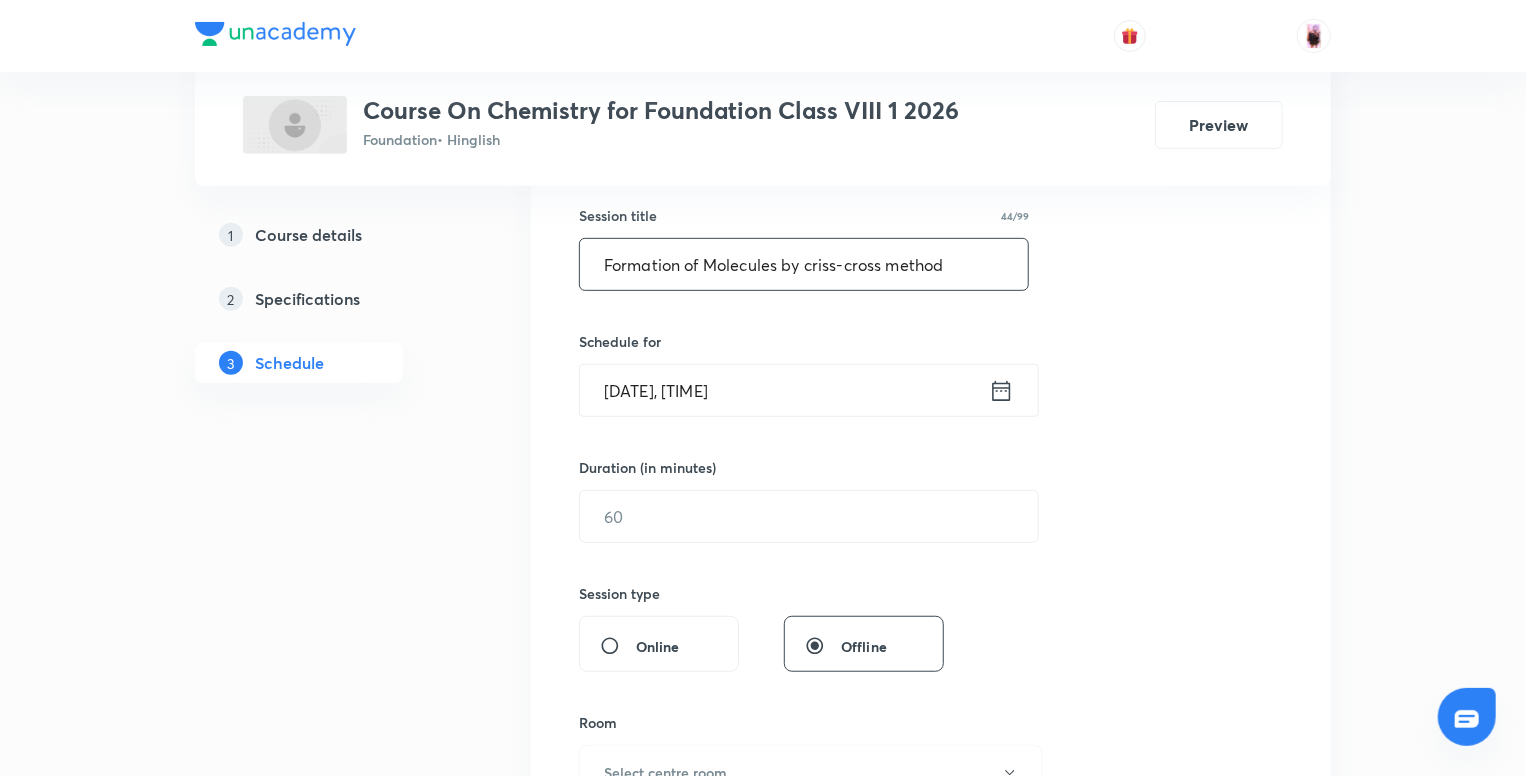 type on "Formation of Molecules by criss-cross method" 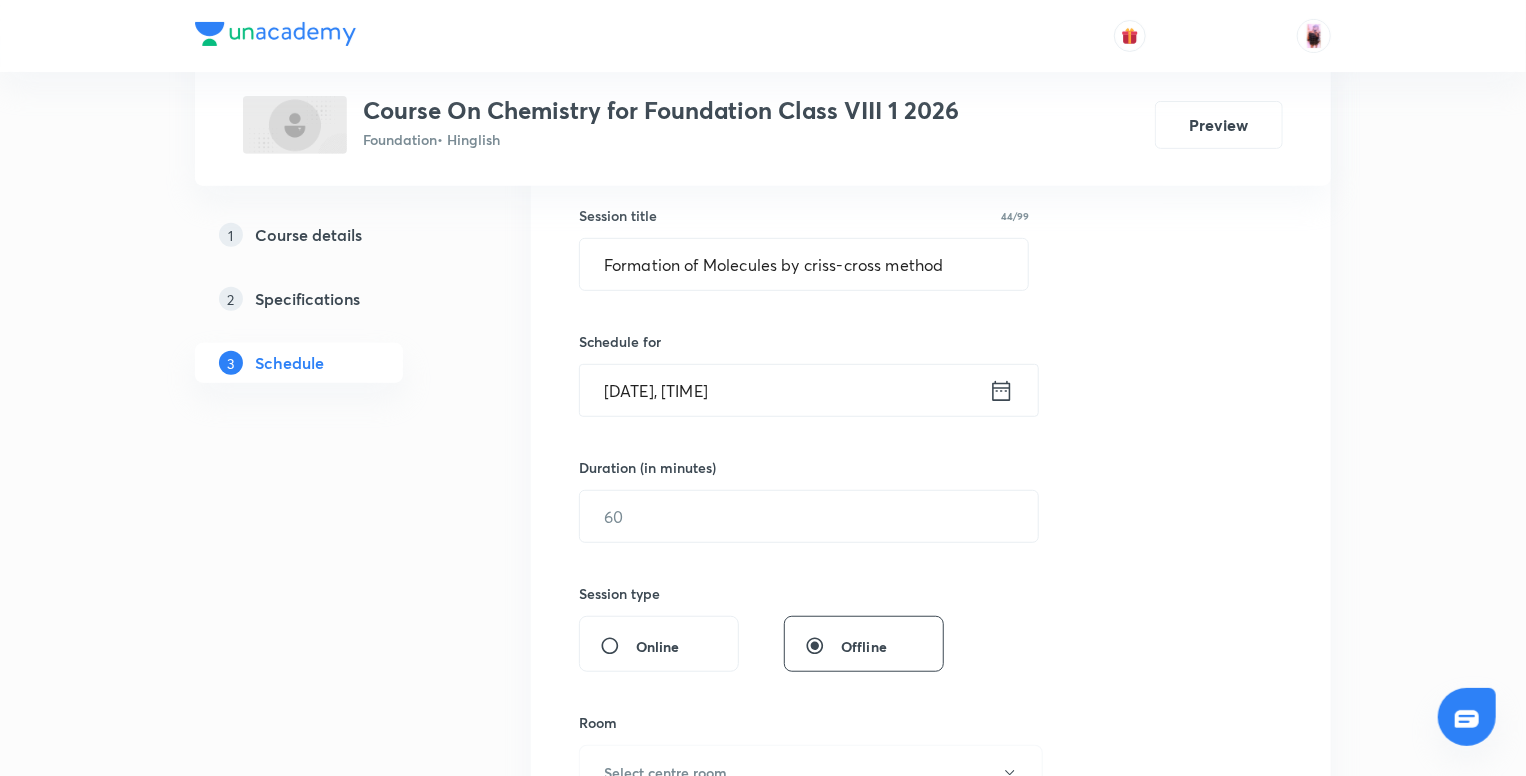 click on "Aug 2, 2025, 5:42 PM" at bounding box center [784, 390] 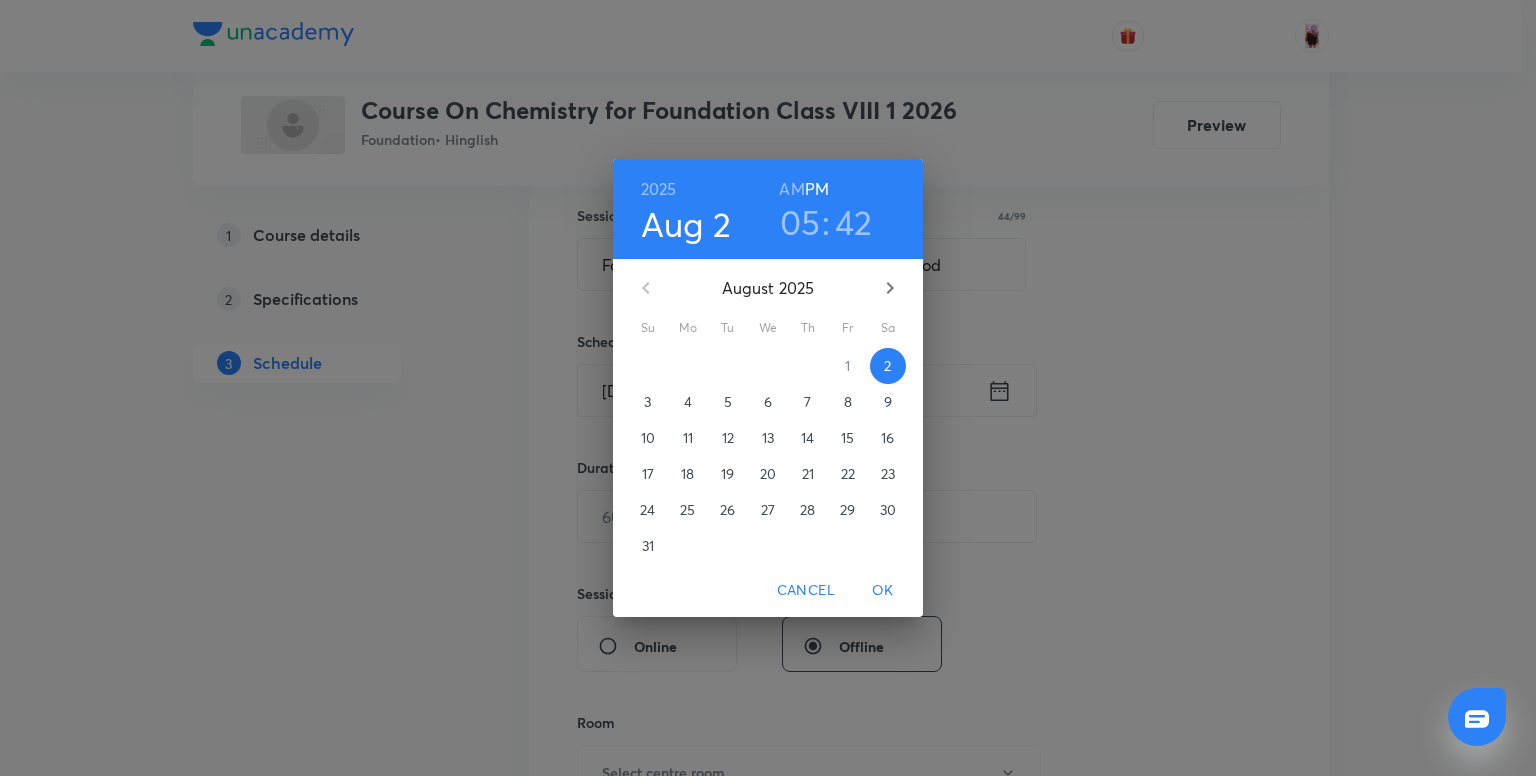 click on "42" at bounding box center (854, 222) 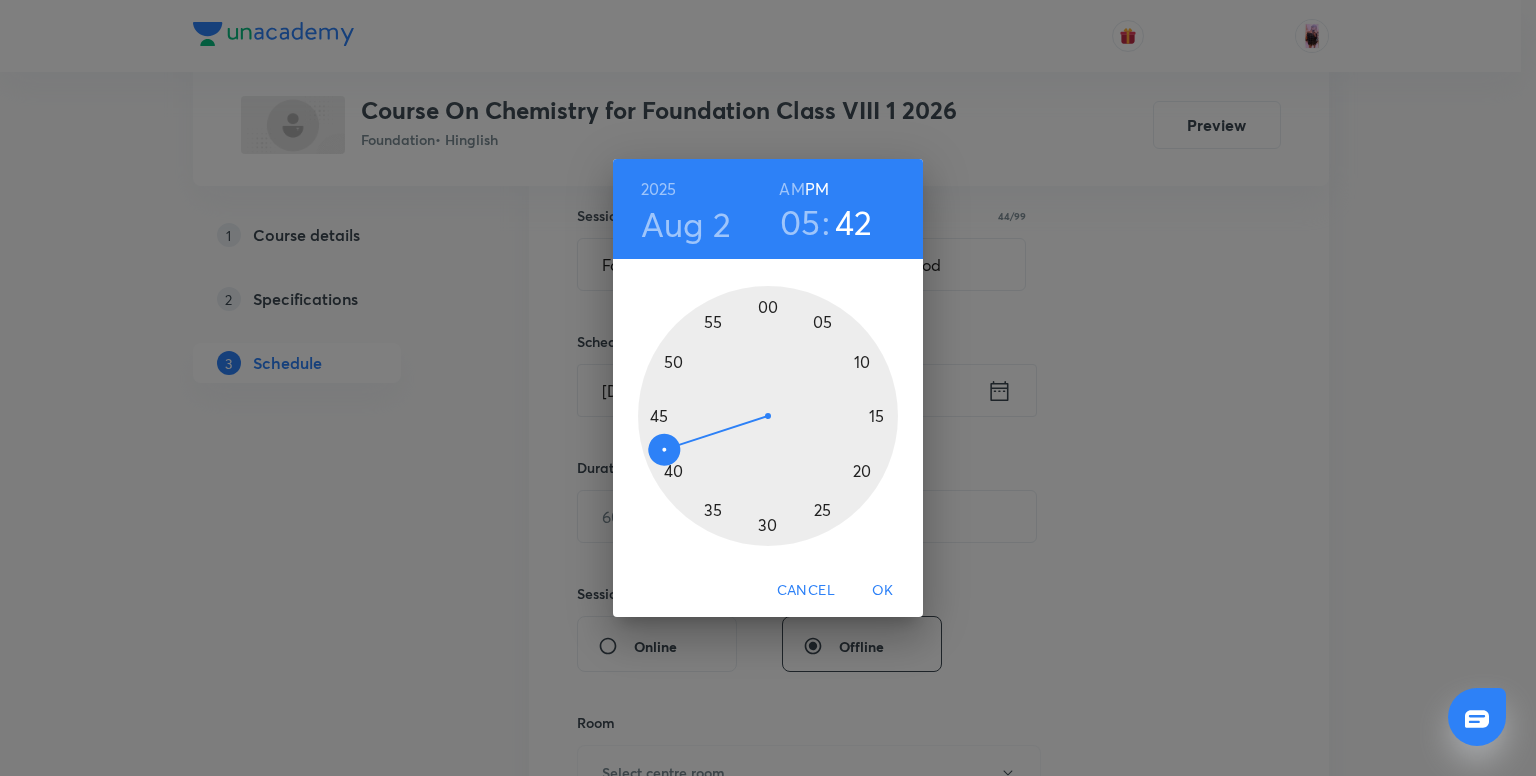 click at bounding box center (768, 416) 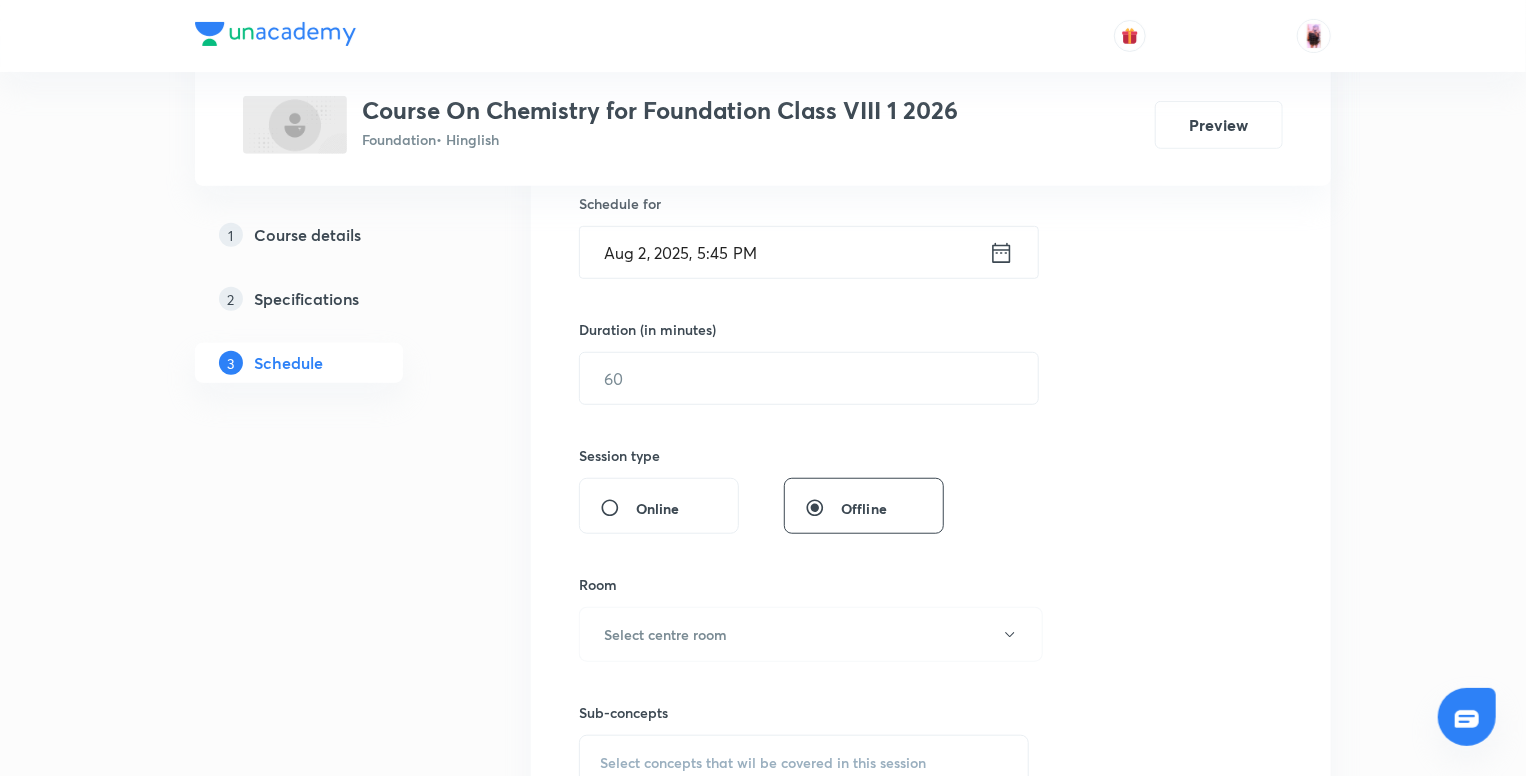 scroll, scrollTop: 502, scrollLeft: 0, axis: vertical 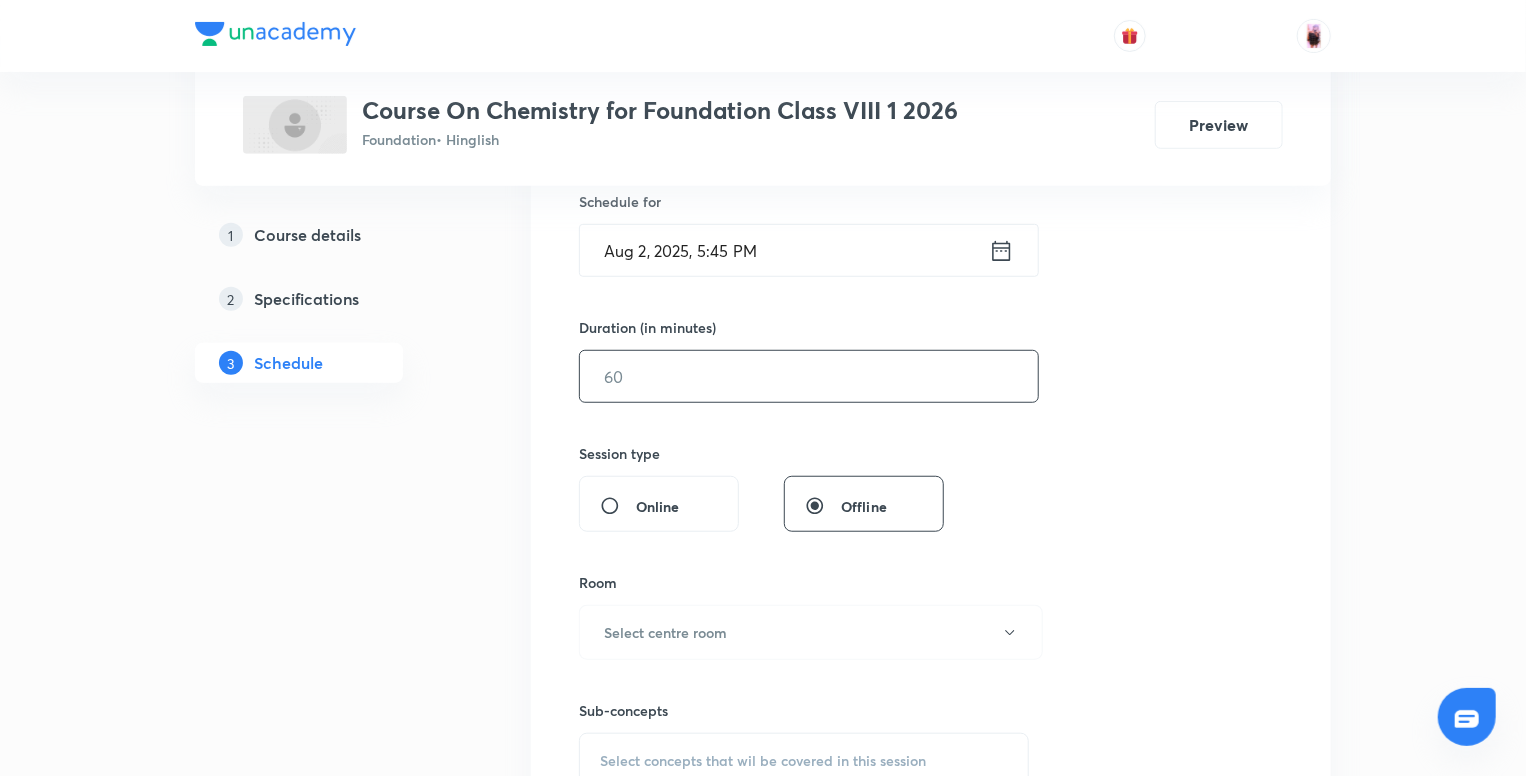 click at bounding box center (809, 376) 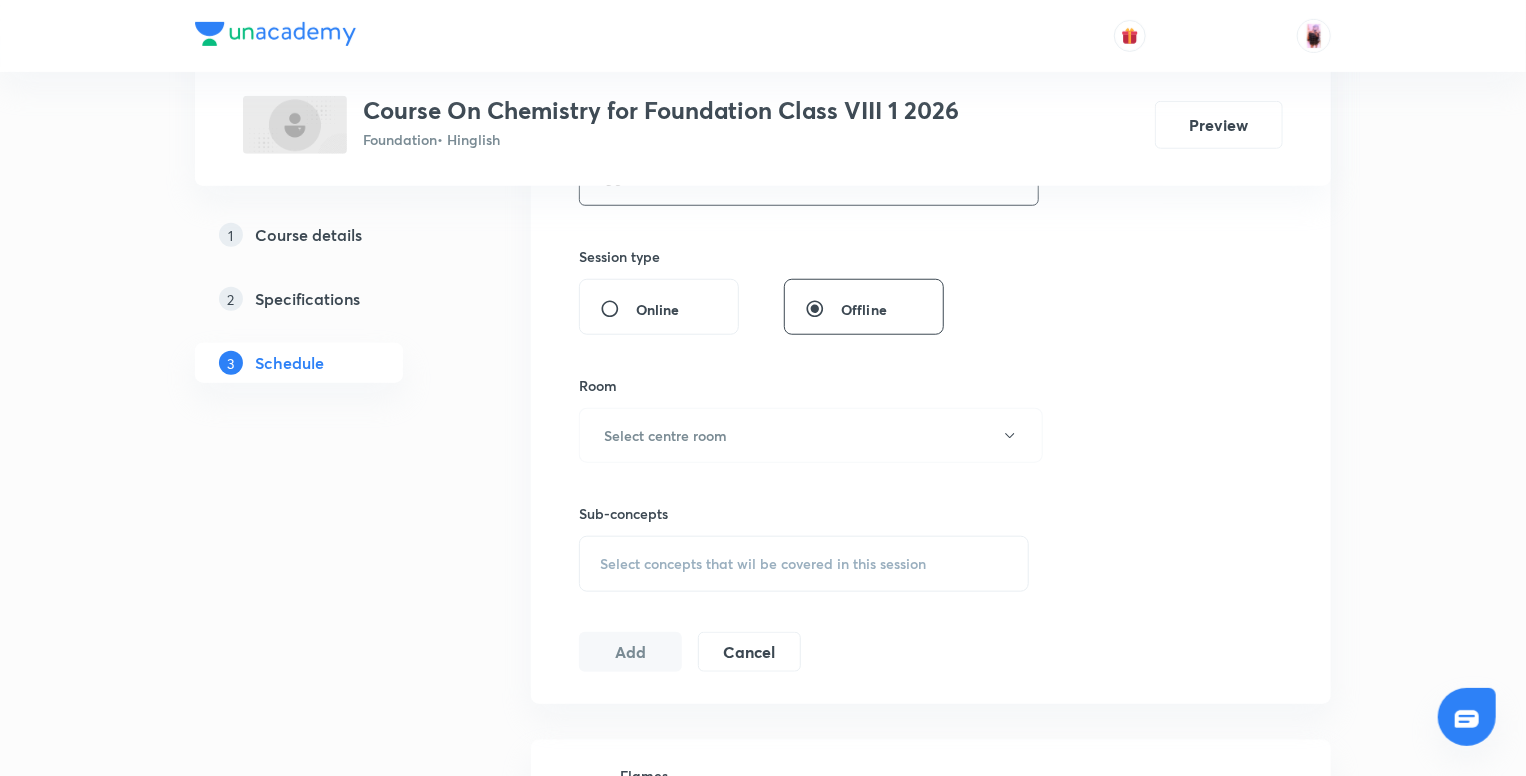 scroll, scrollTop: 742, scrollLeft: 0, axis: vertical 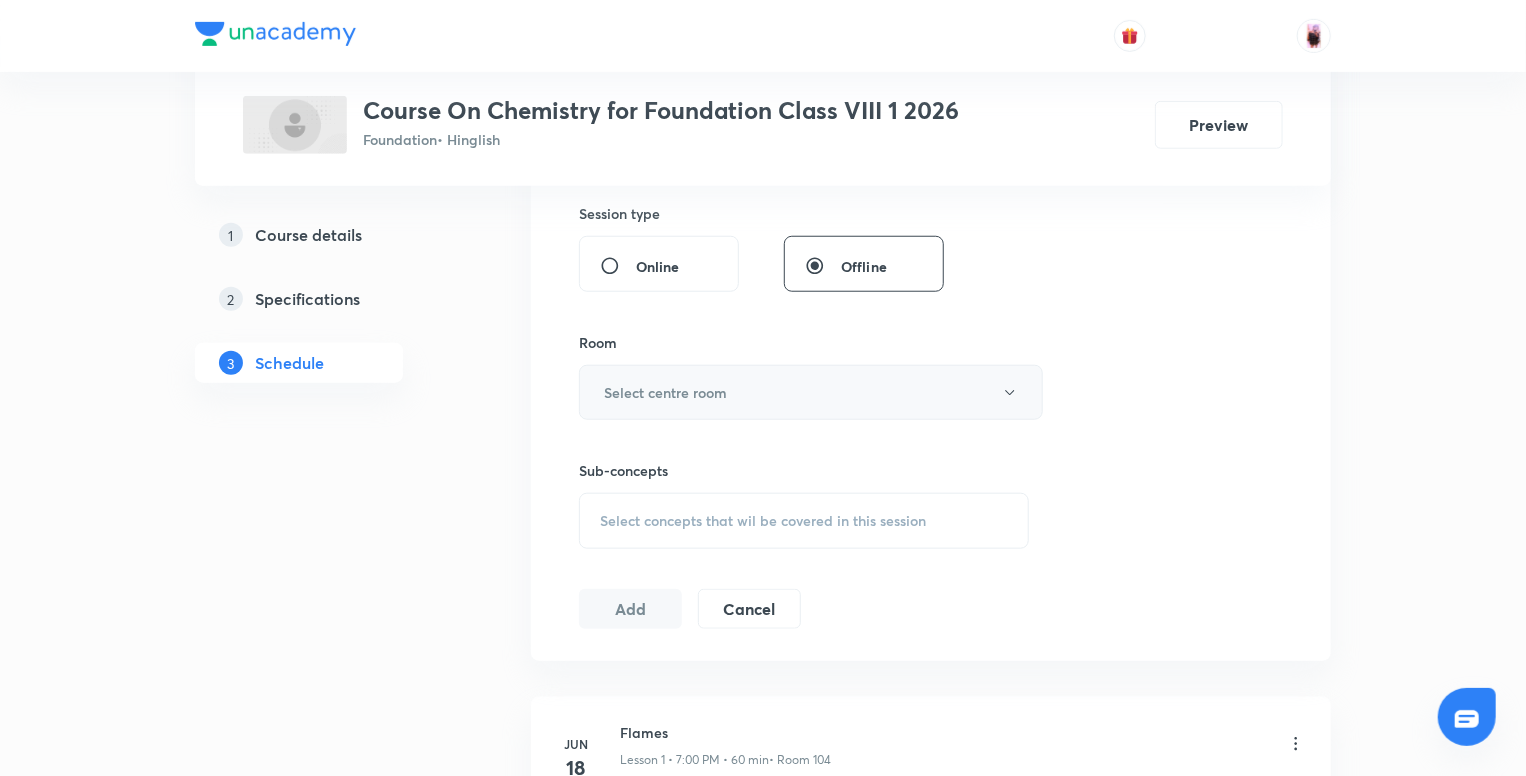 type on "60" 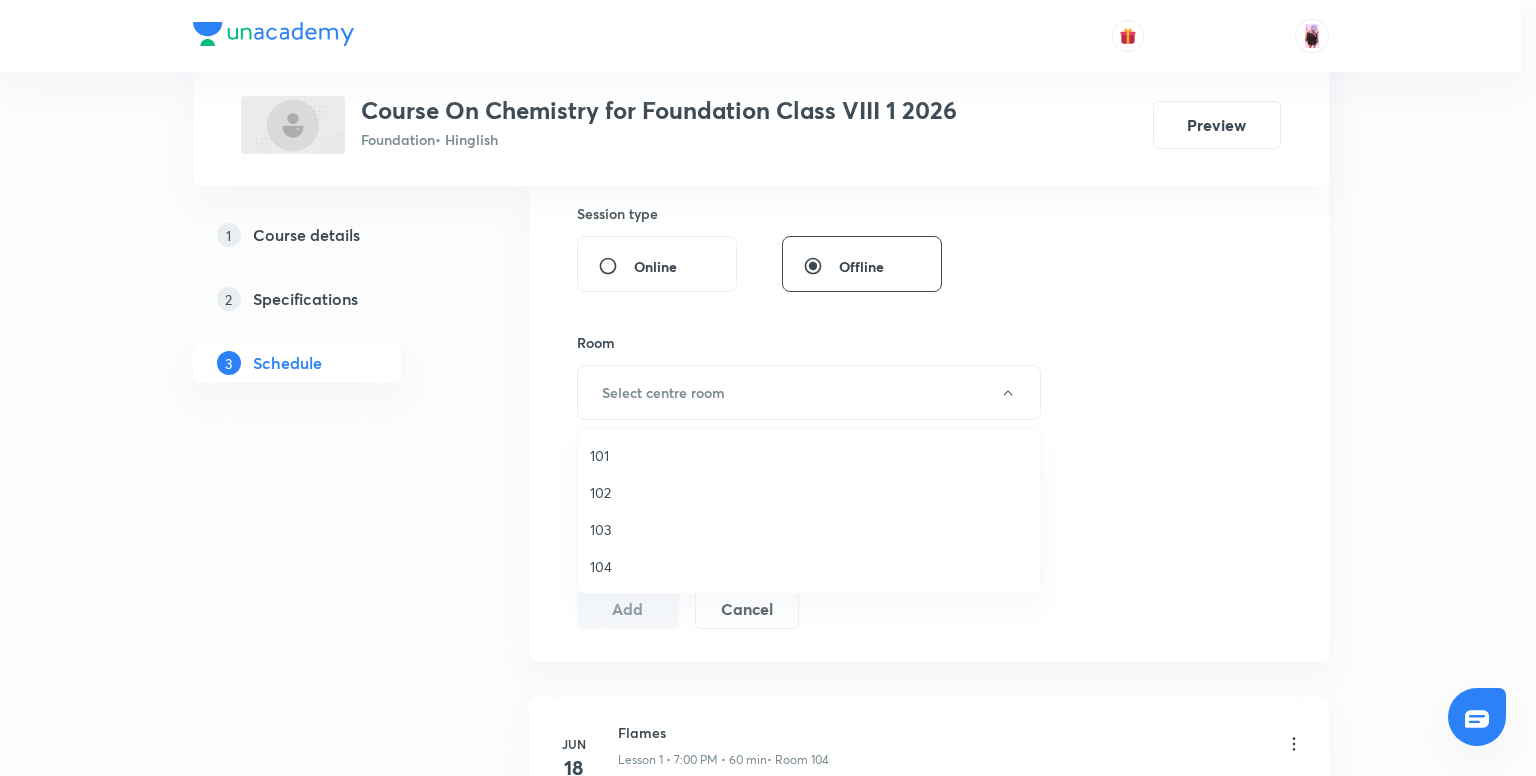 click on "104" at bounding box center [809, 566] 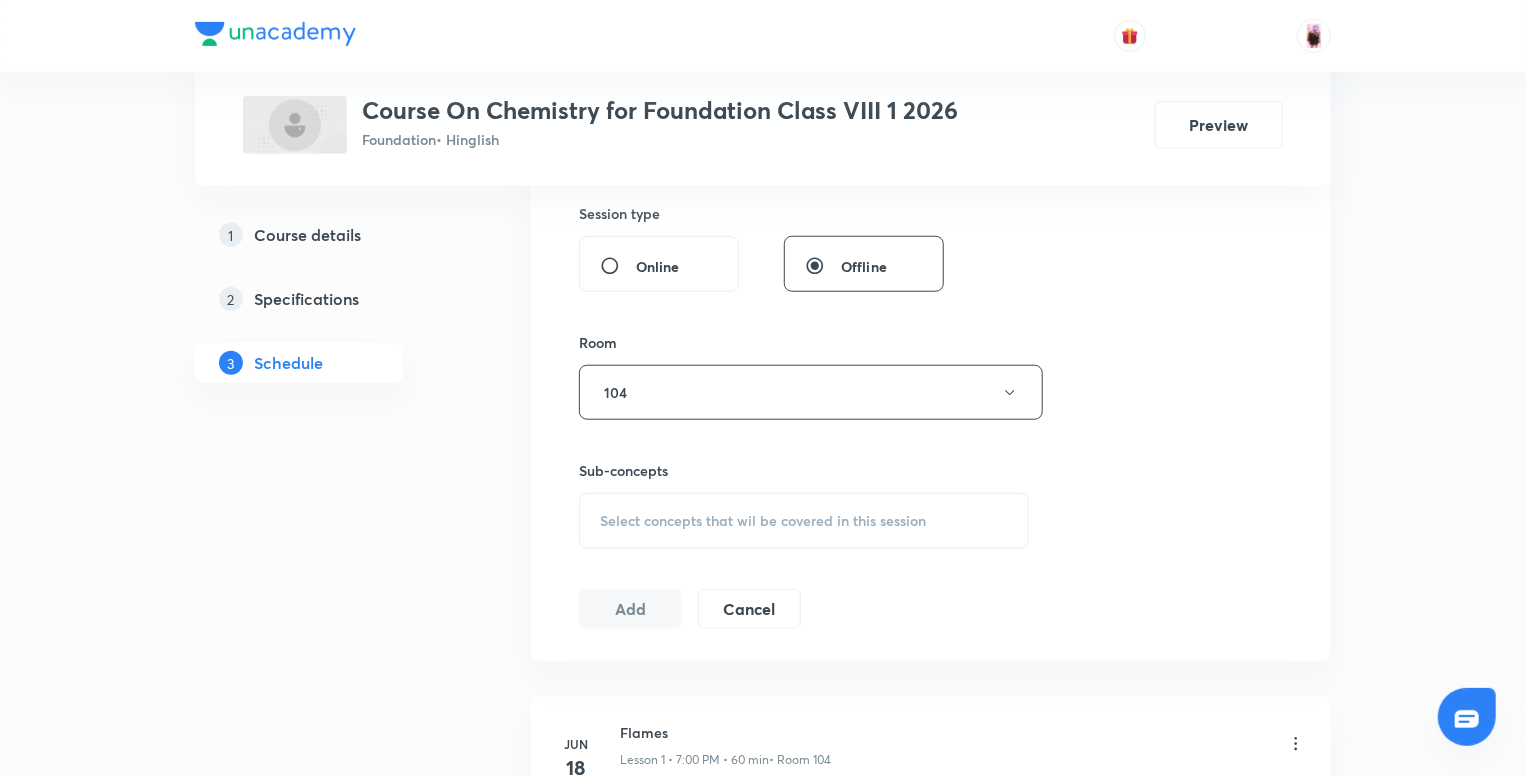 click on "Select concepts that wil be covered in this session" at bounding box center (804, 521) 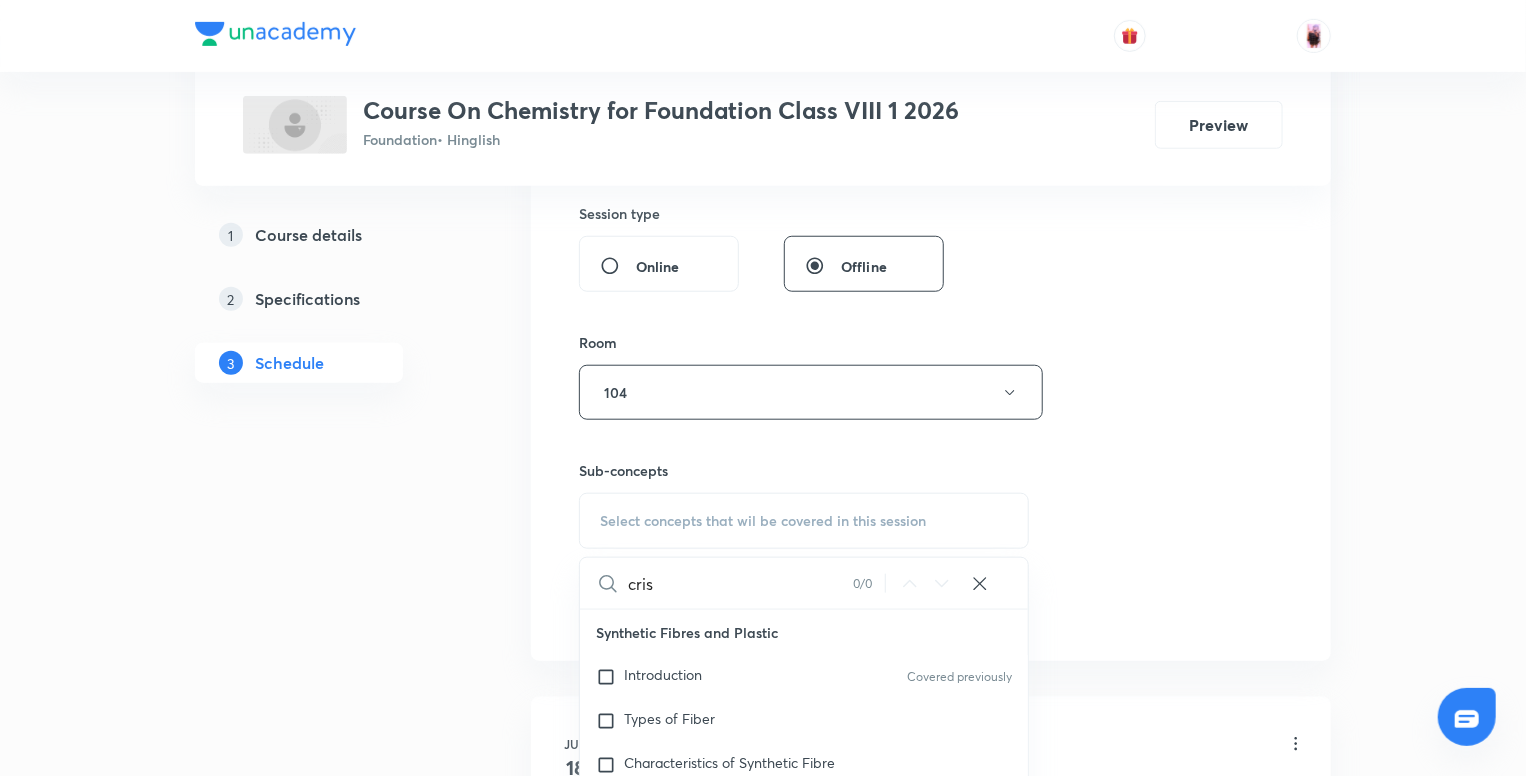 type on "criss" 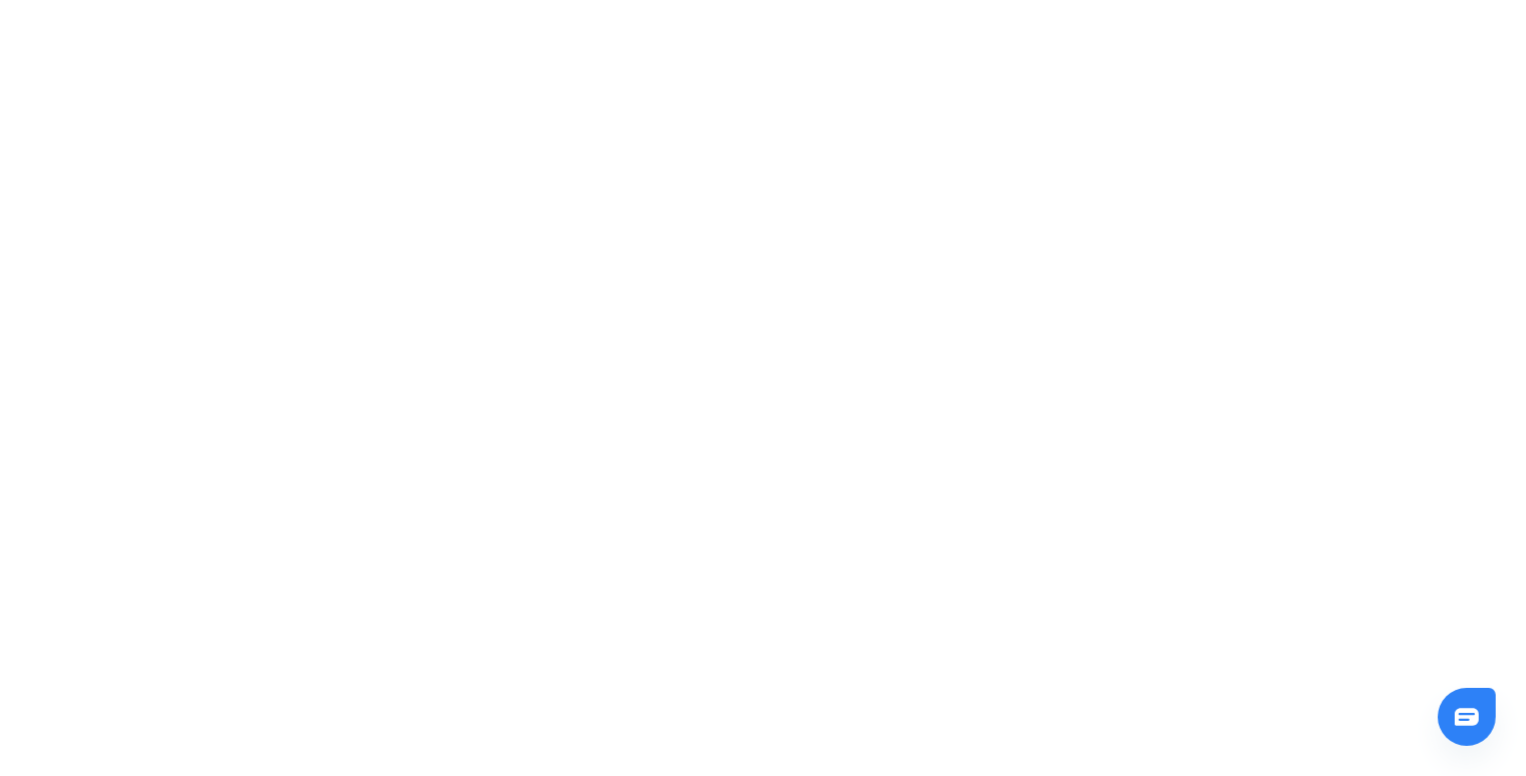 scroll, scrollTop: 0, scrollLeft: 0, axis: both 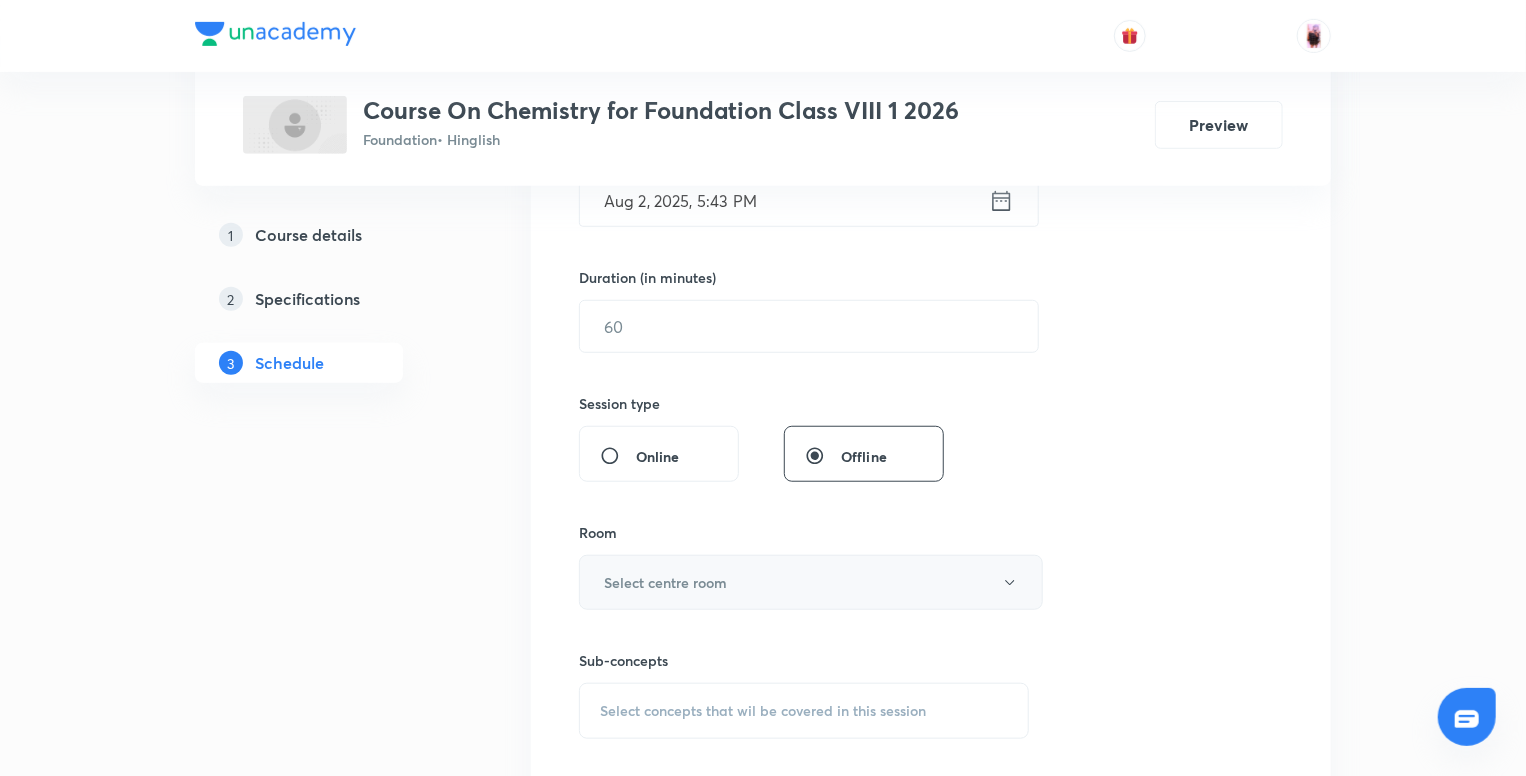 click on "Select centre room" at bounding box center [665, 582] 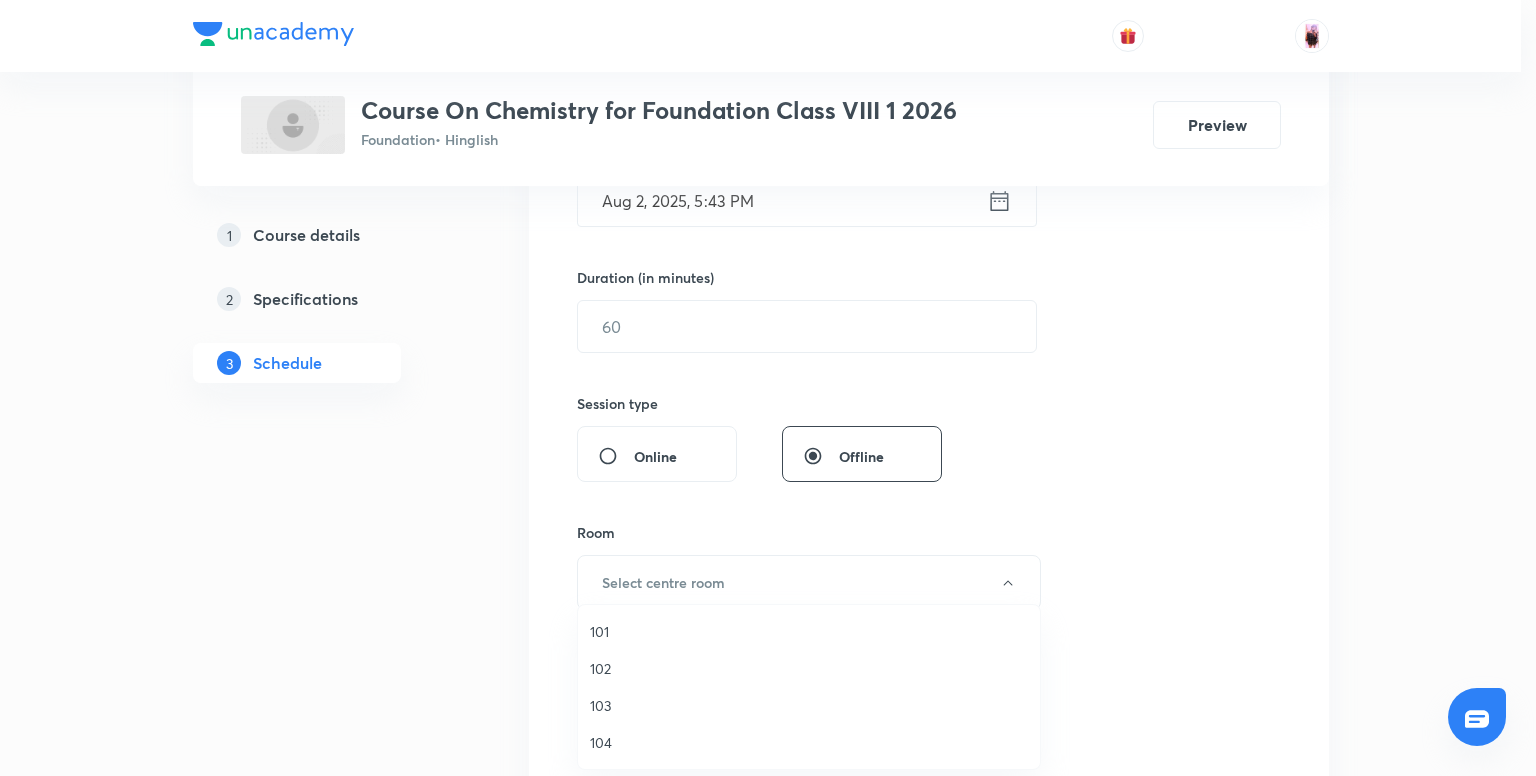 click on "104" at bounding box center [809, 742] 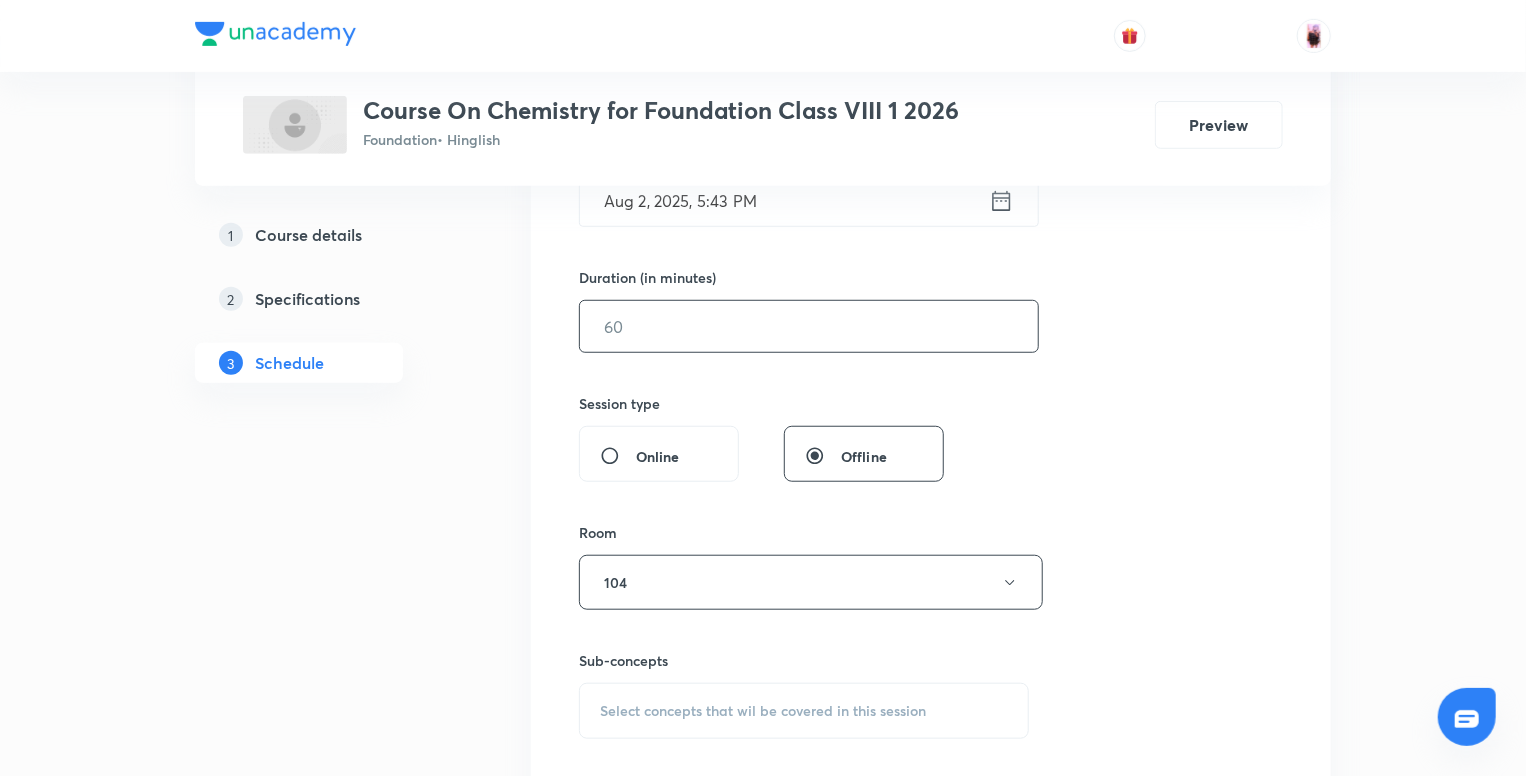 click at bounding box center [809, 326] 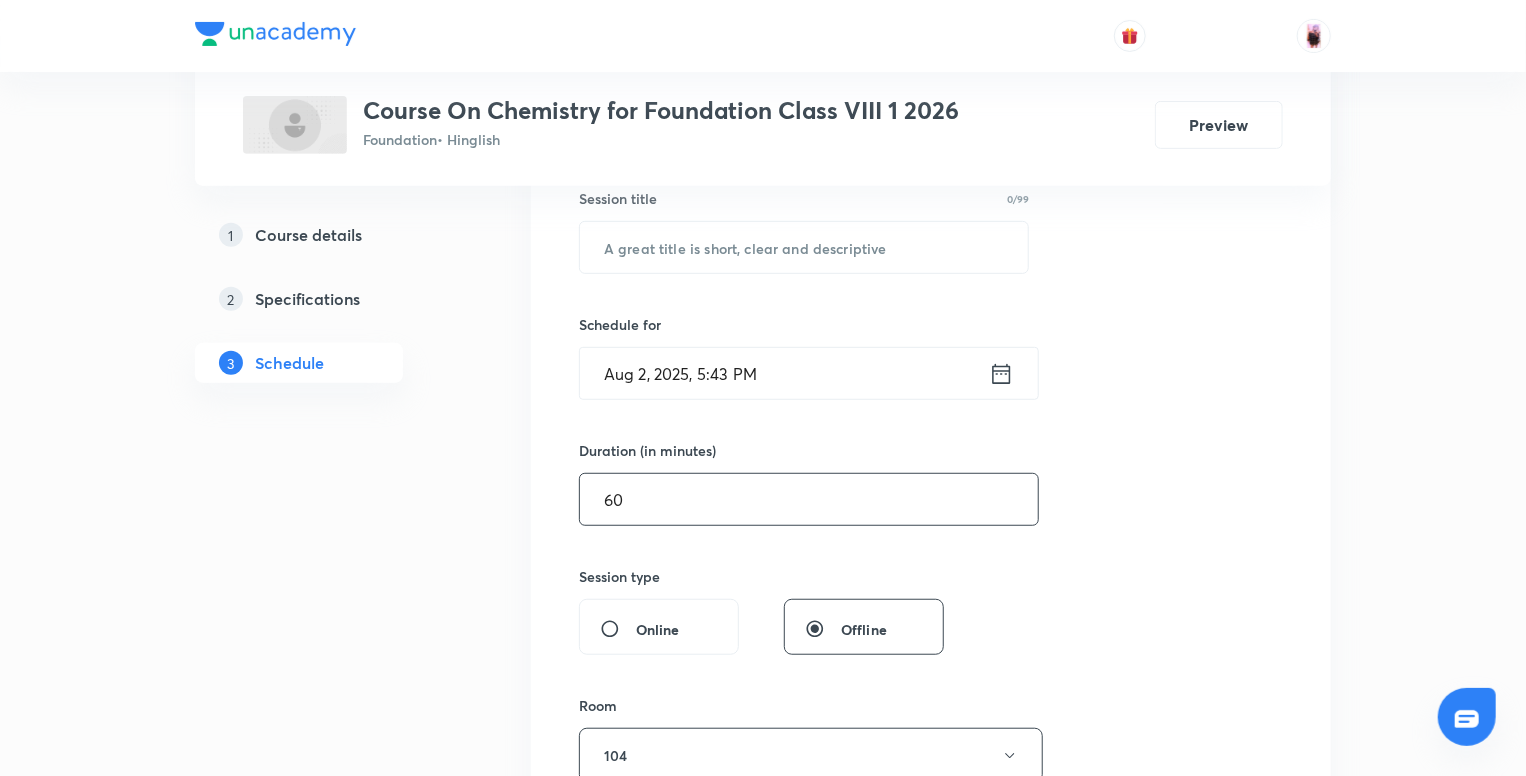 scroll, scrollTop: 348, scrollLeft: 0, axis: vertical 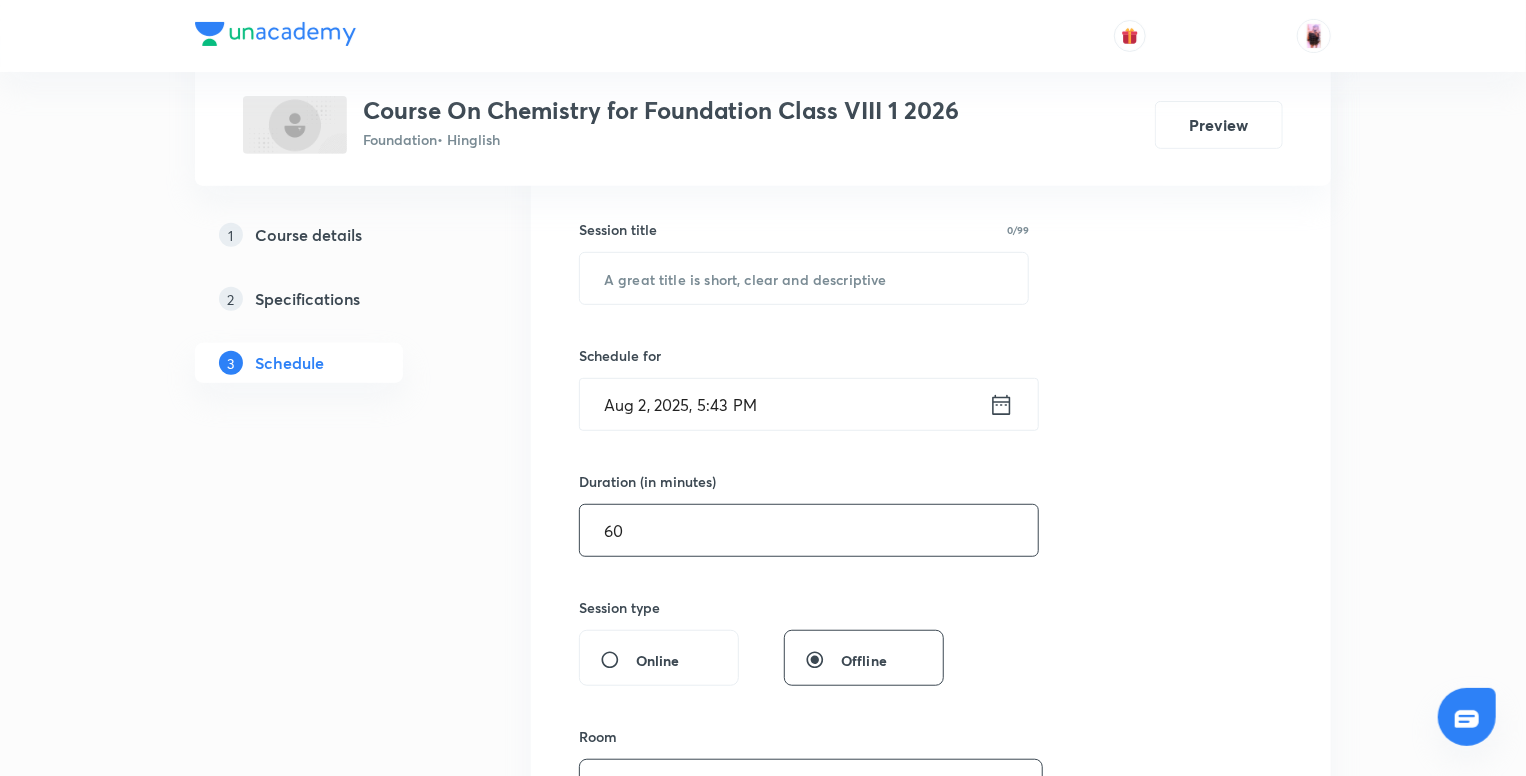 type on "60" 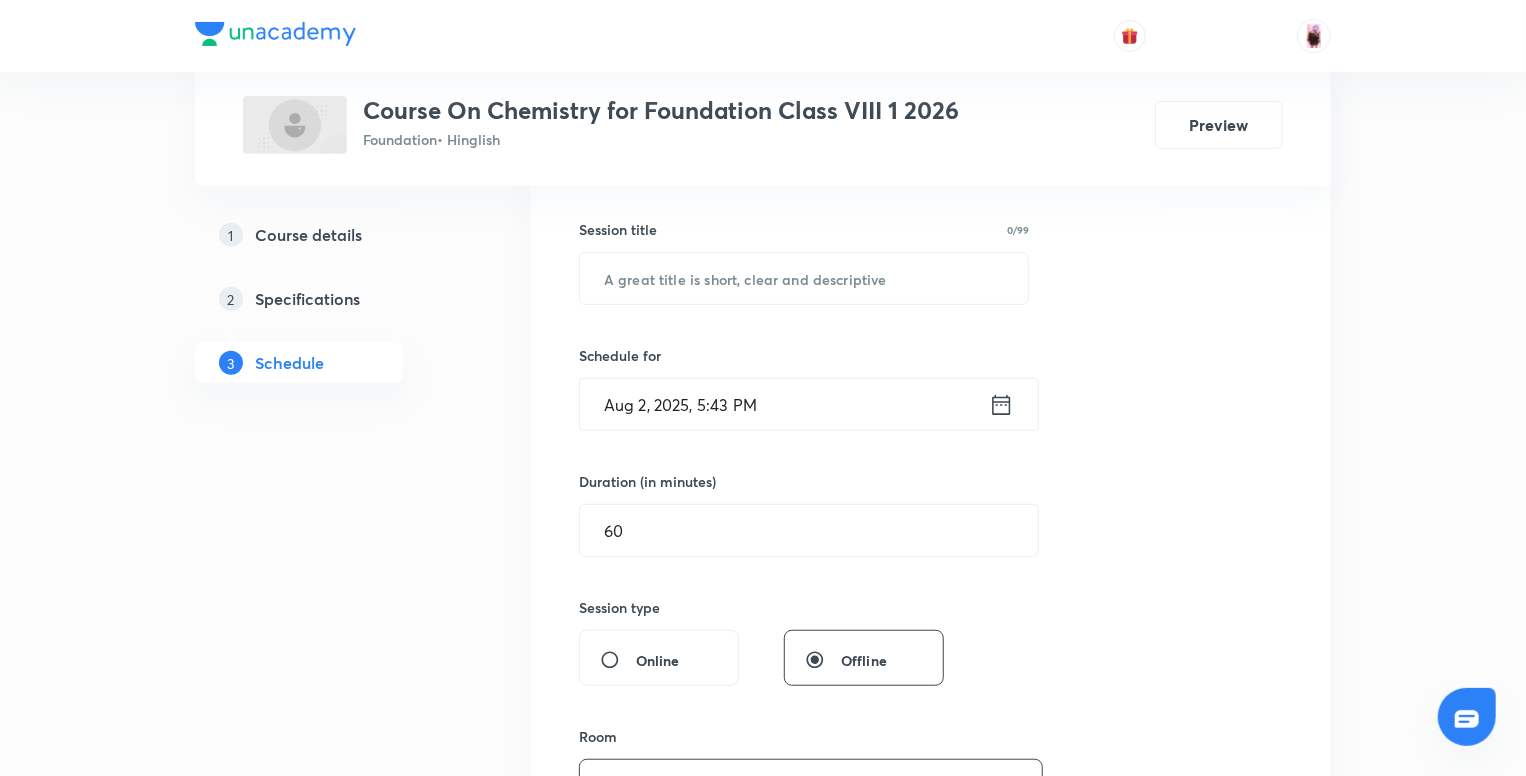 click on "Aug 2, 2025, 5:43 PM" at bounding box center [784, 404] 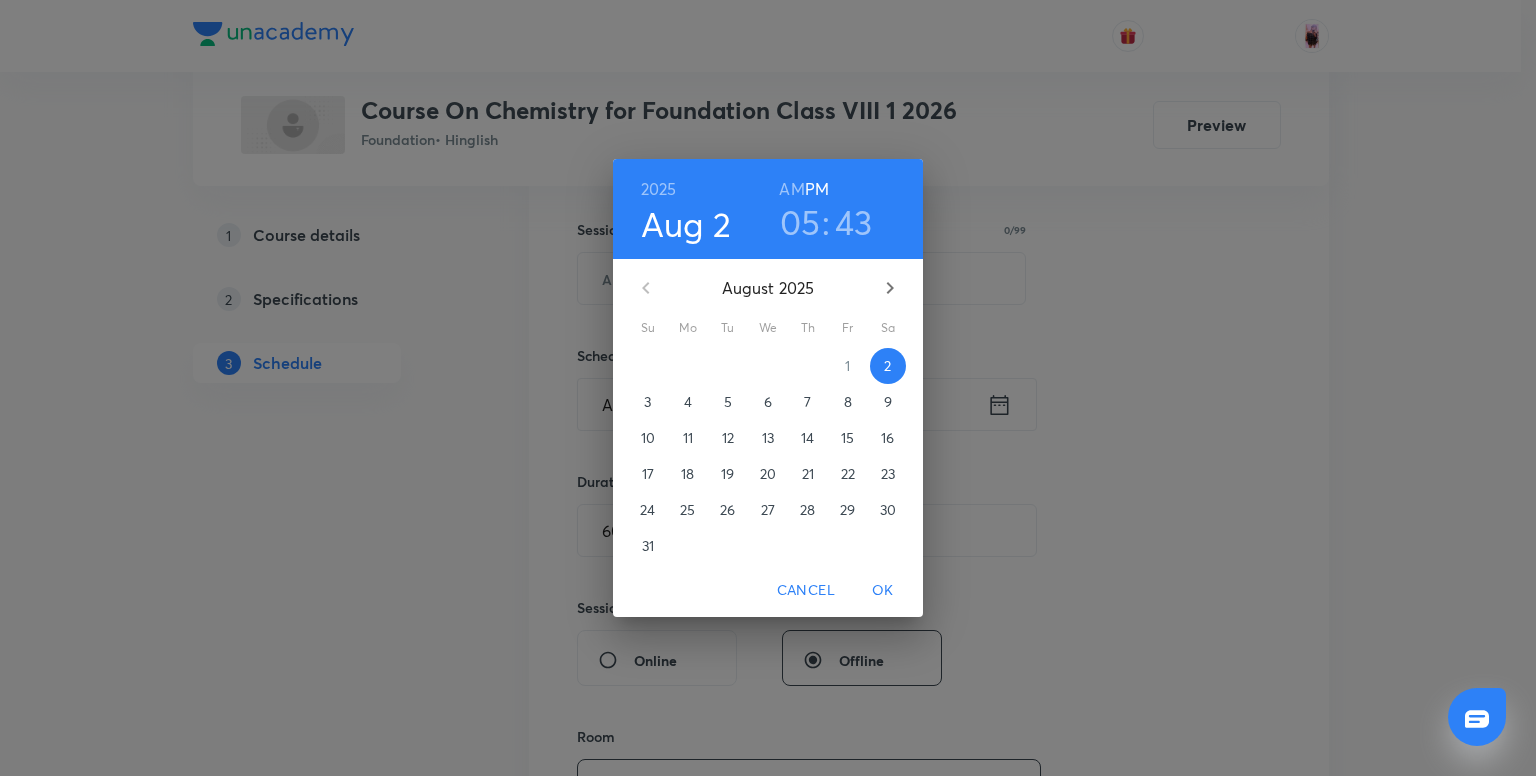 click on "43" at bounding box center [854, 222] 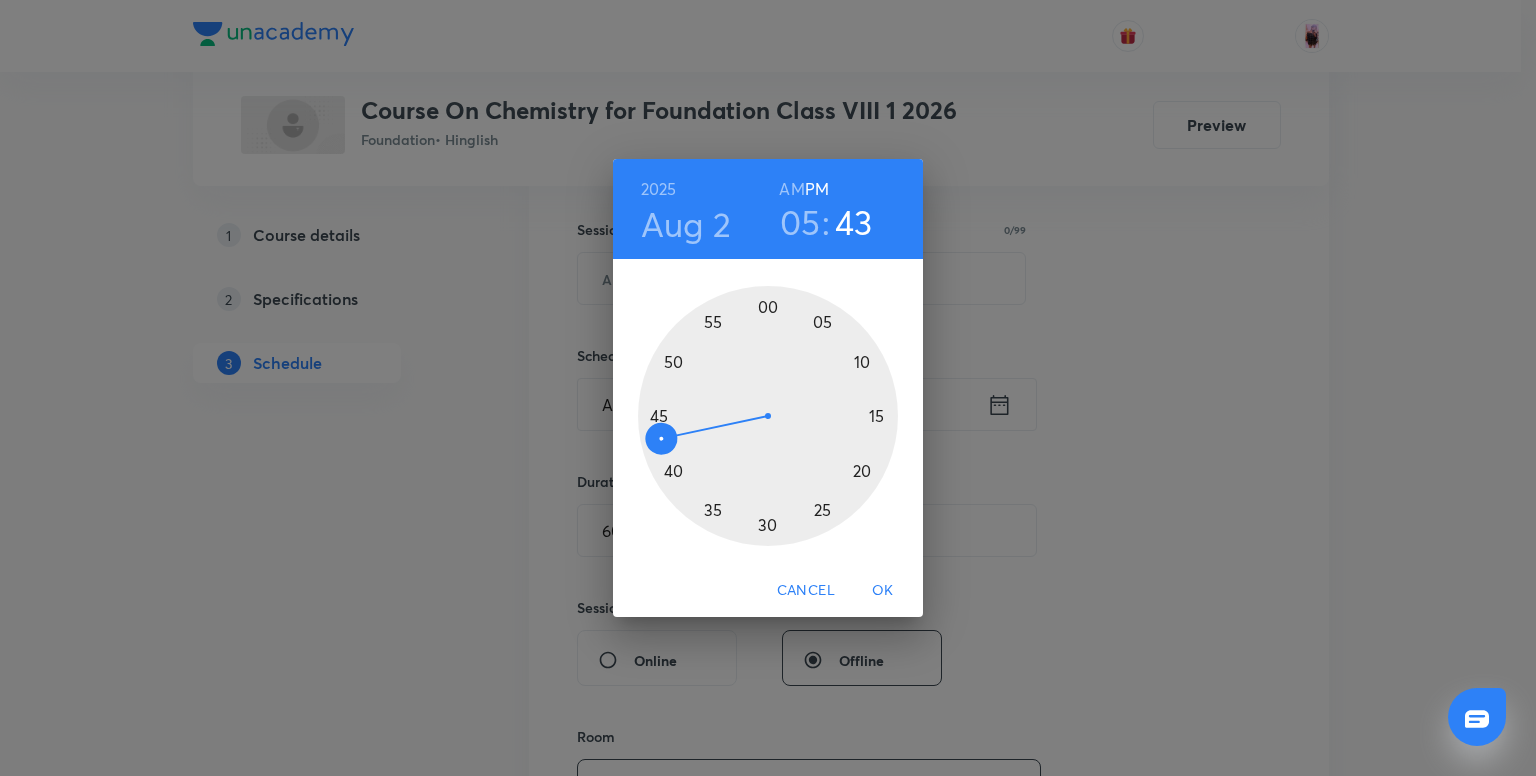 click at bounding box center (768, 416) 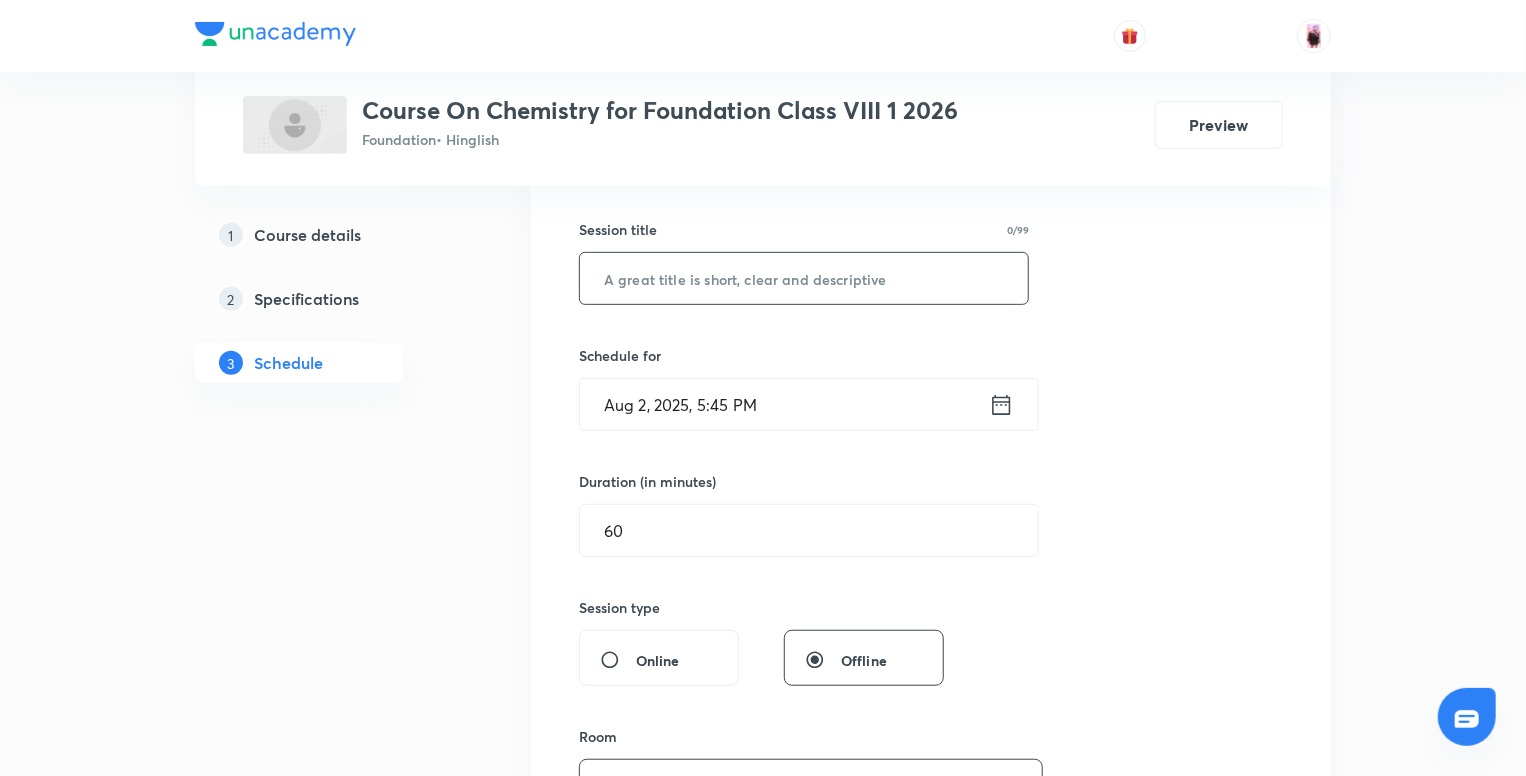 click at bounding box center (804, 278) 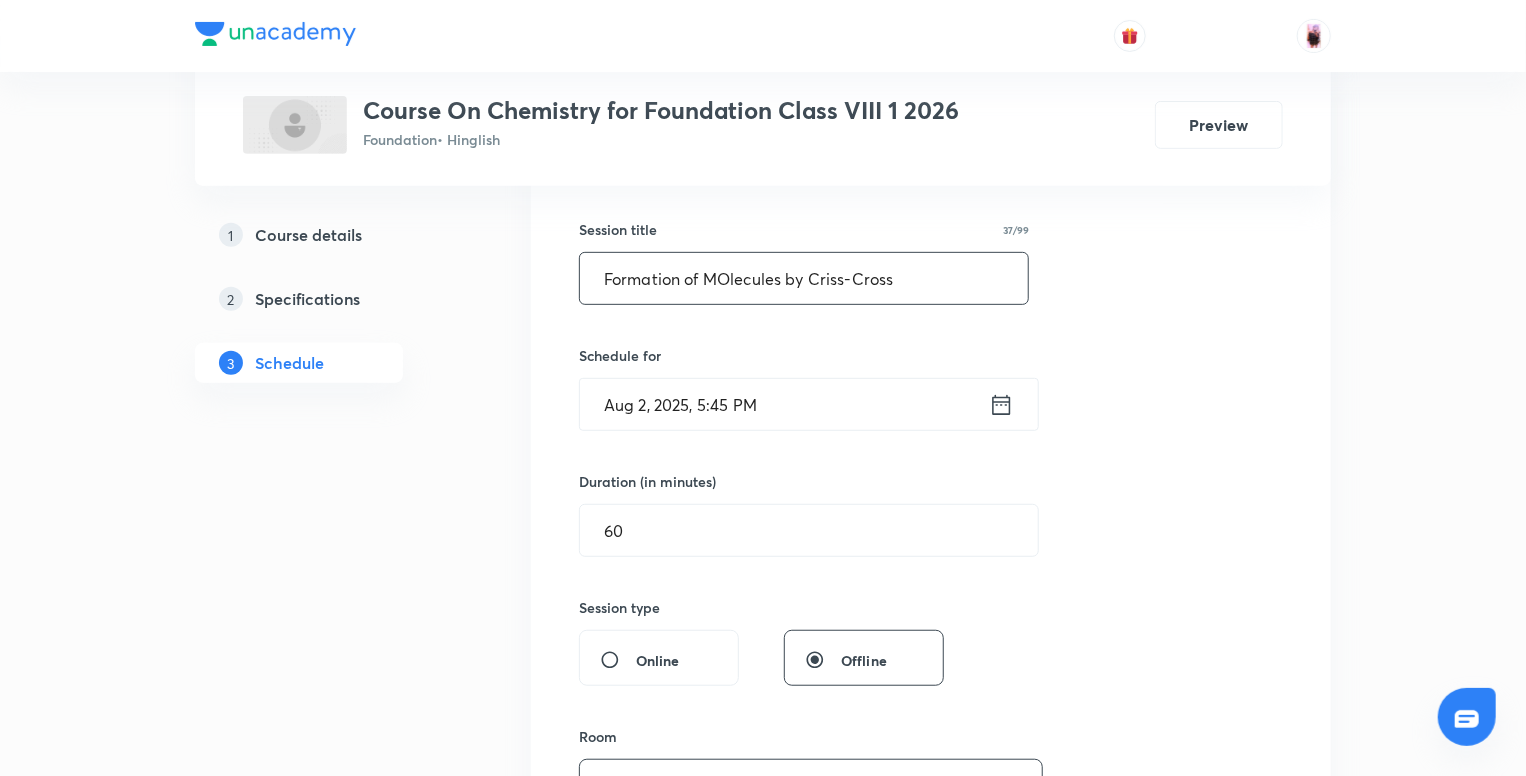 click on "Formation of MOlecules by Criss-Cross" at bounding box center (804, 278) 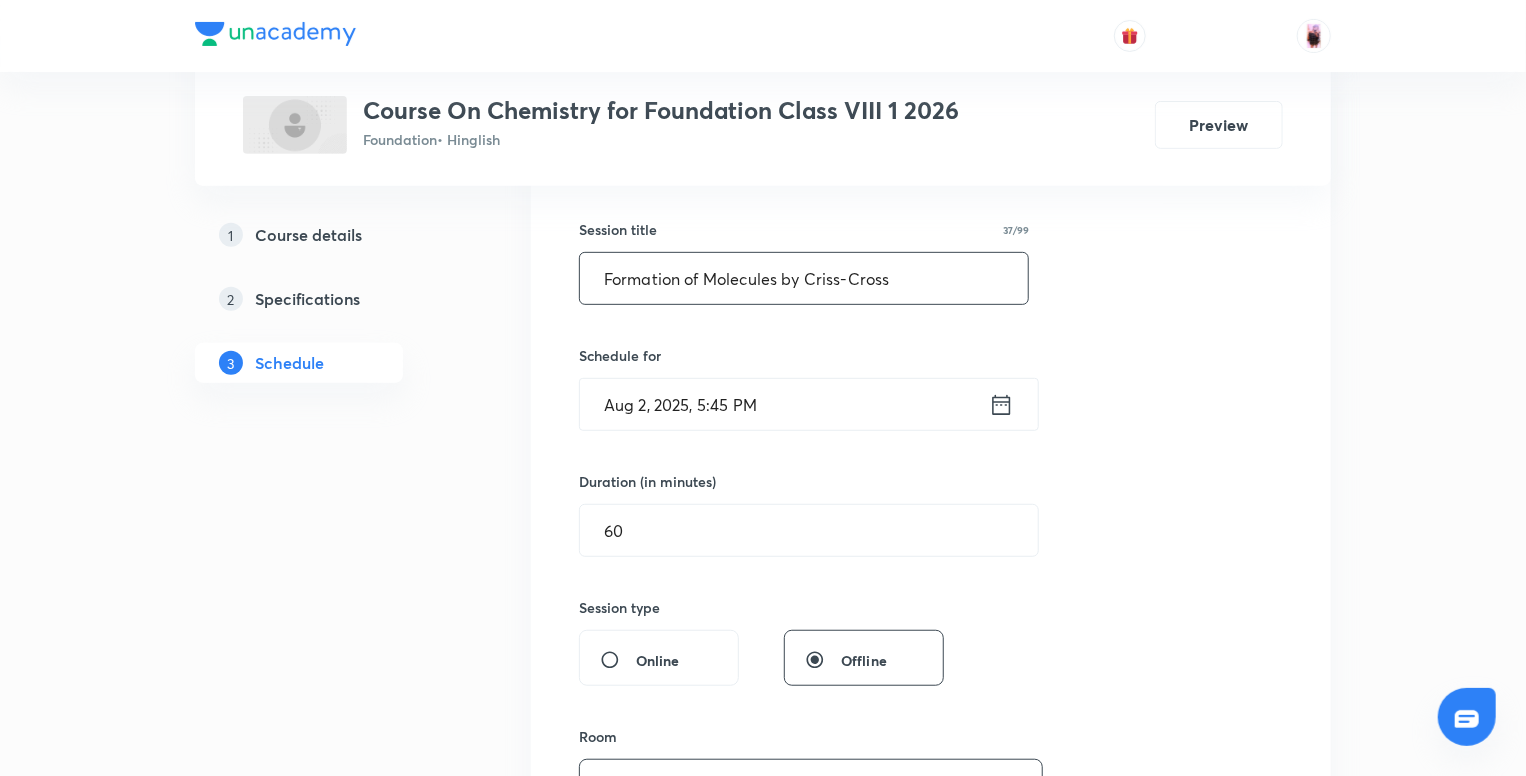 click on "Formation of Molecules by Criss-Cross" at bounding box center (804, 278) 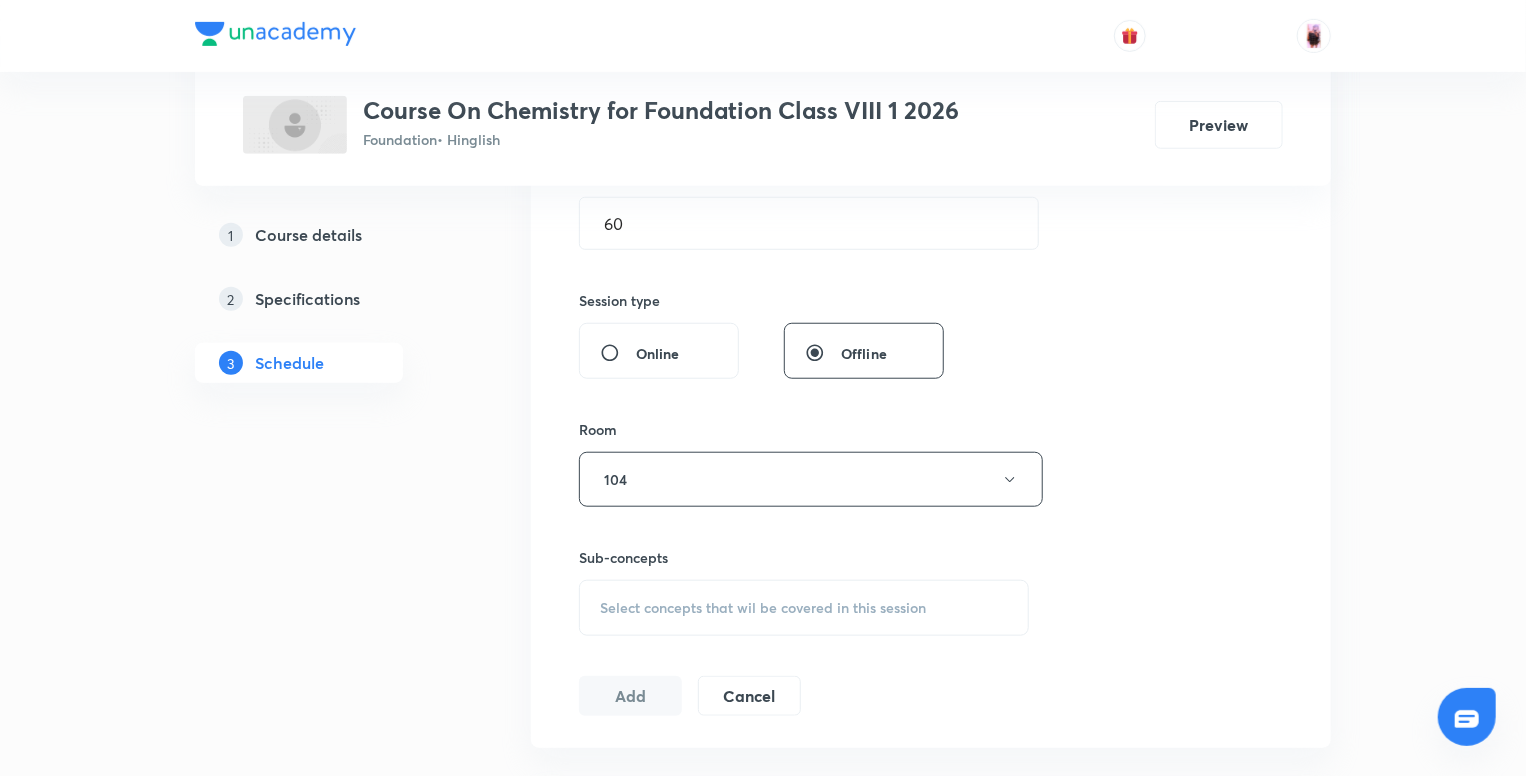 scroll, scrollTop: 656, scrollLeft: 0, axis: vertical 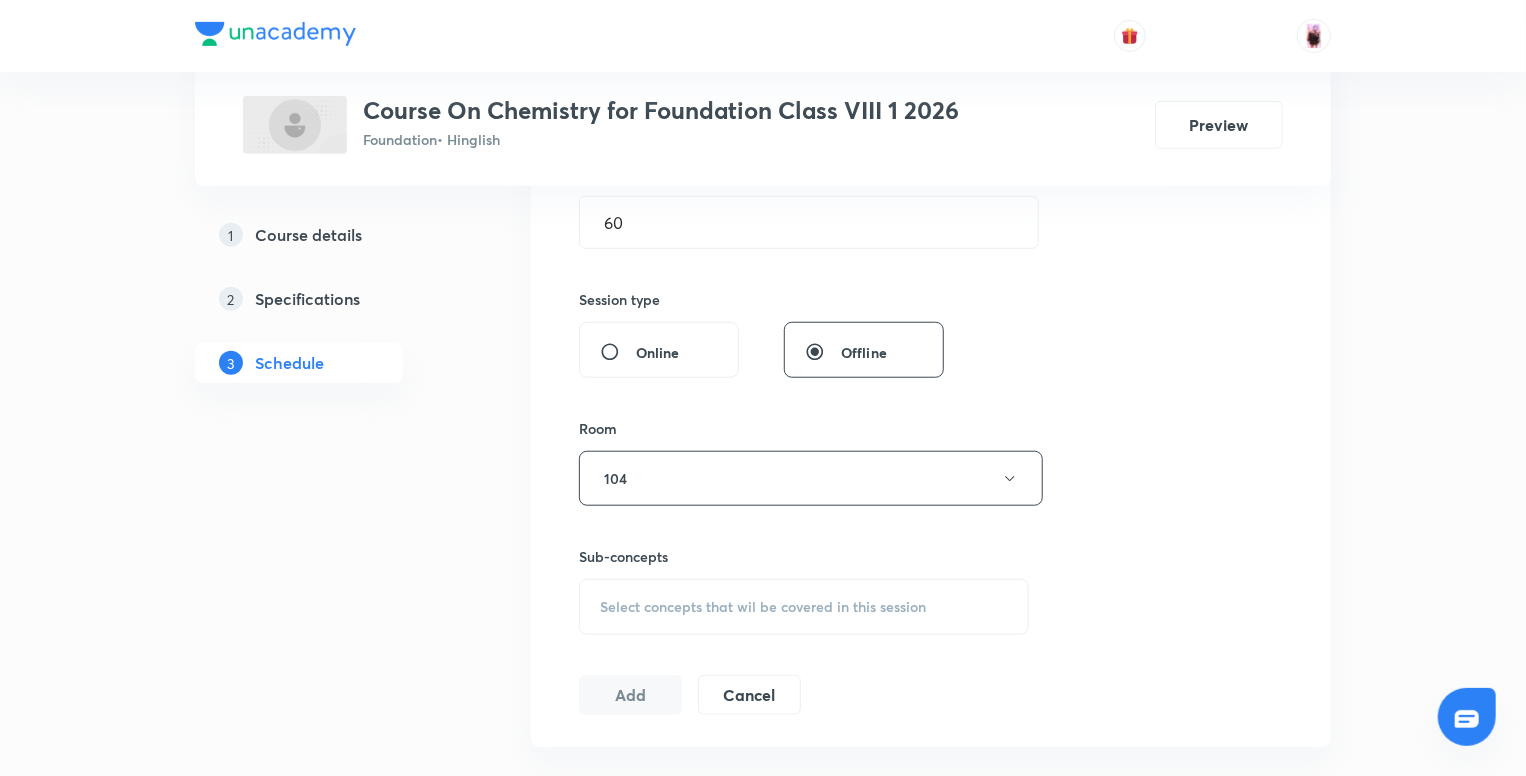 type on "Formation of Molecules by Criss-Cross Method" 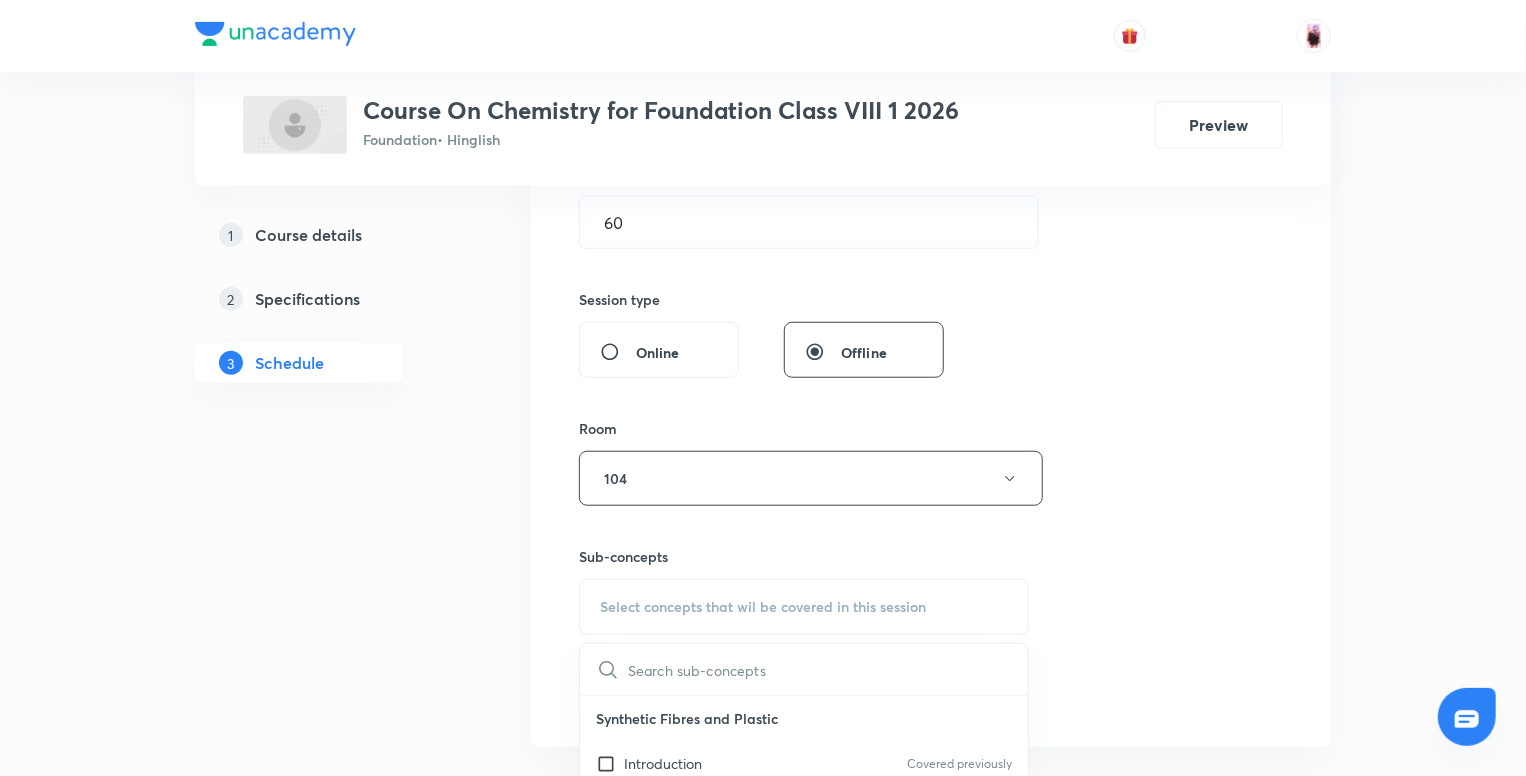 click at bounding box center [828, 669] 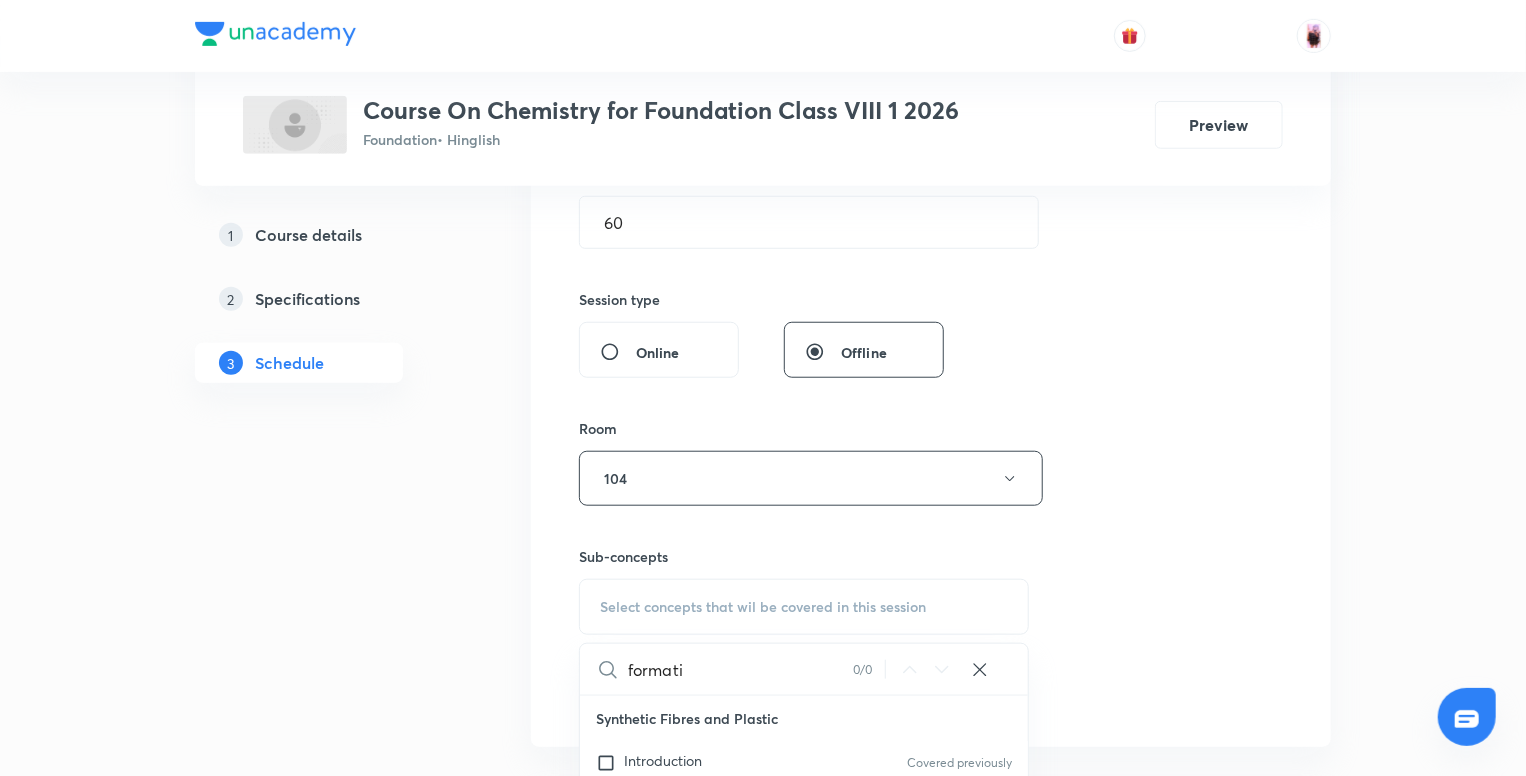 type on "formatio" 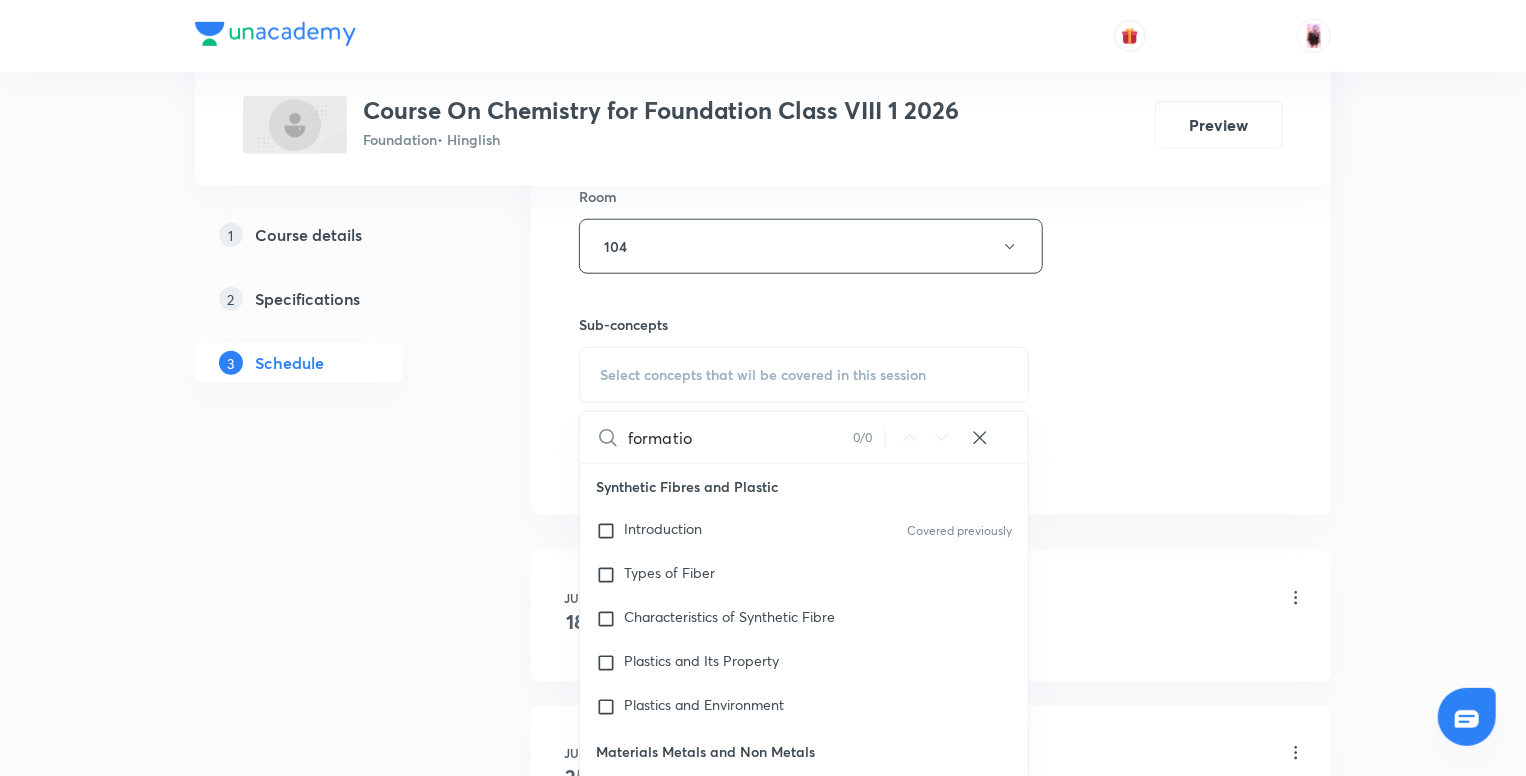 scroll, scrollTop: 888, scrollLeft: 0, axis: vertical 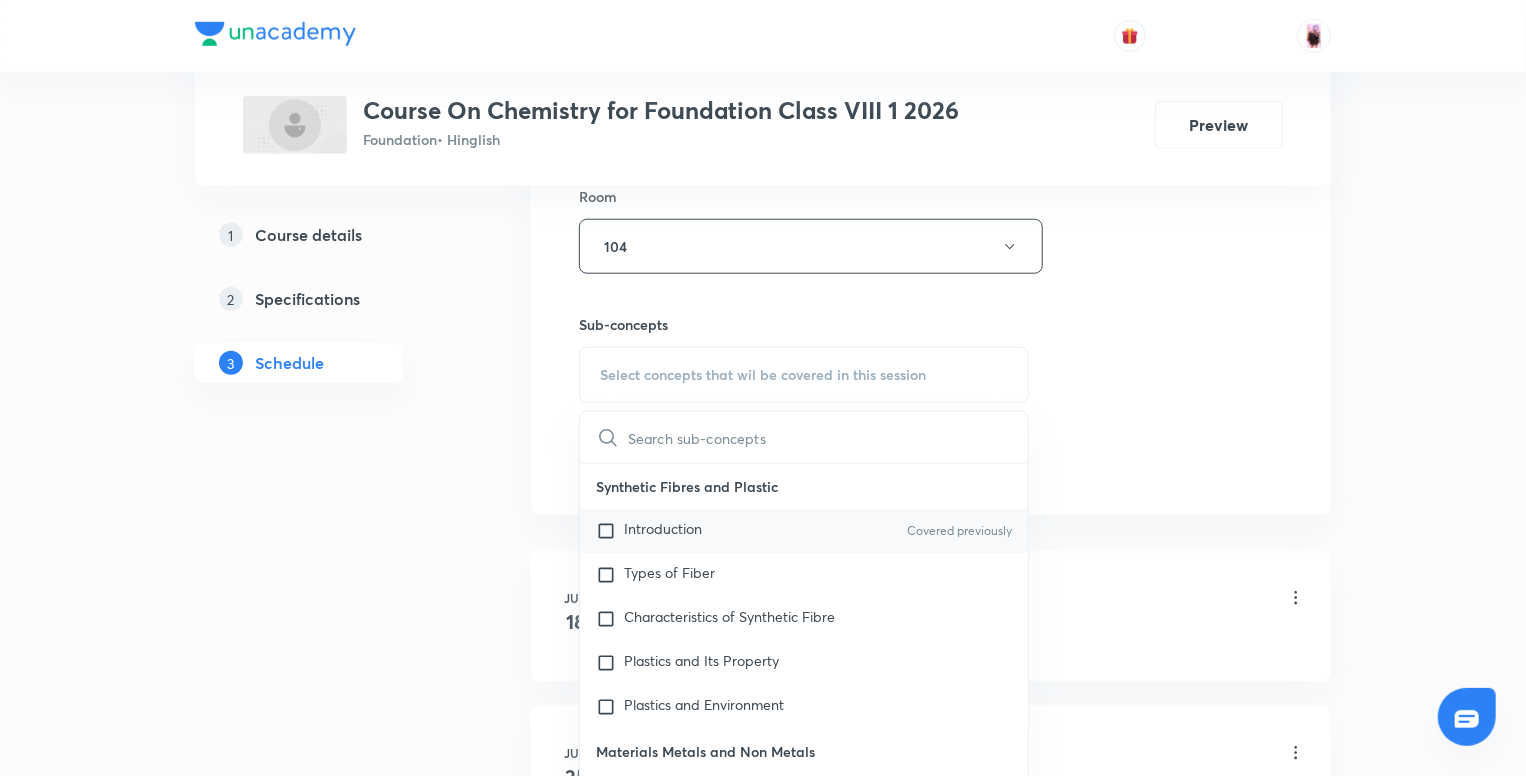 click on "Introduction" at bounding box center (663, 531) 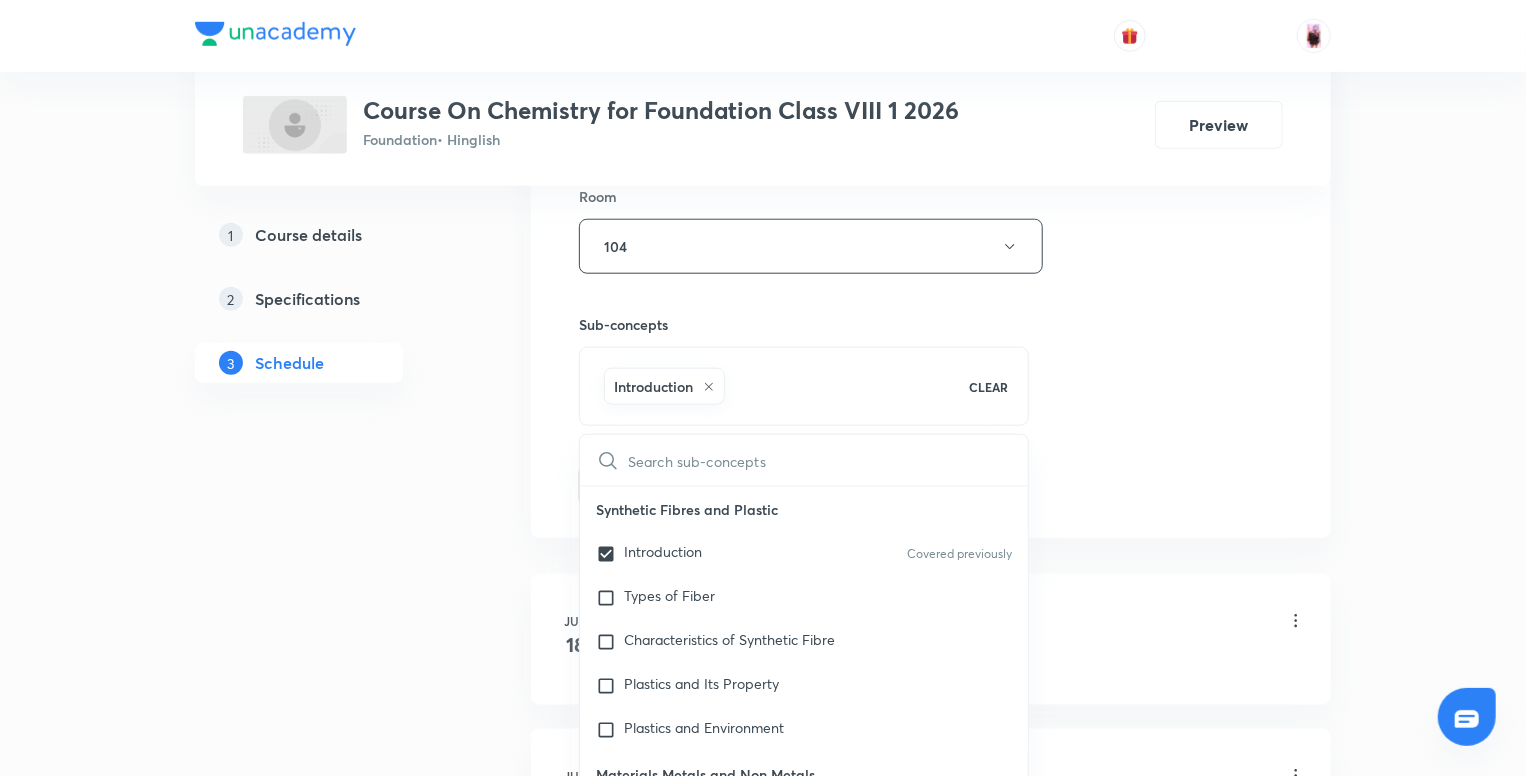 click on "Schedule 9  classes Session  10 Live class Session title 44/99 Formation of Molecules by Criss-Cross Method ​ Schedule for Aug 2, 2025, 5:45 PM ​ Duration (in minutes) 60 ​   Session type Online Offline Room 104 Sub-concepts Introduction CLEAR ​ Synthetic Fibres and Plastic Introduction Covered previously Types of Fiber Characteristics of Synthetic Fibre Plastics and Its Property Plastics and Environment Materials Metals and Non Metals Physical Properties Covered previously Chemical Properties Covered previously Uses of Metal and Non Metals Covered previously Coal and Petroleum Exhaustible Resources Inexhaustible Resources Combustion and Flame Introduction Covered previously Types of Combustion Covered previously Flame Covered previously Fuel Covered previously Effects of Electric Current Introduction Conductivity in Liquids Electrolysis Electroplating Coal and Petroleum Class 8 Coal and Petroleum Class 8 Add Cancel Jun 18 Flames Lesson 1 • 7:00 PM • 60 min  • Room 104 Introduction · Flame Jun" at bounding box center [931, 774] 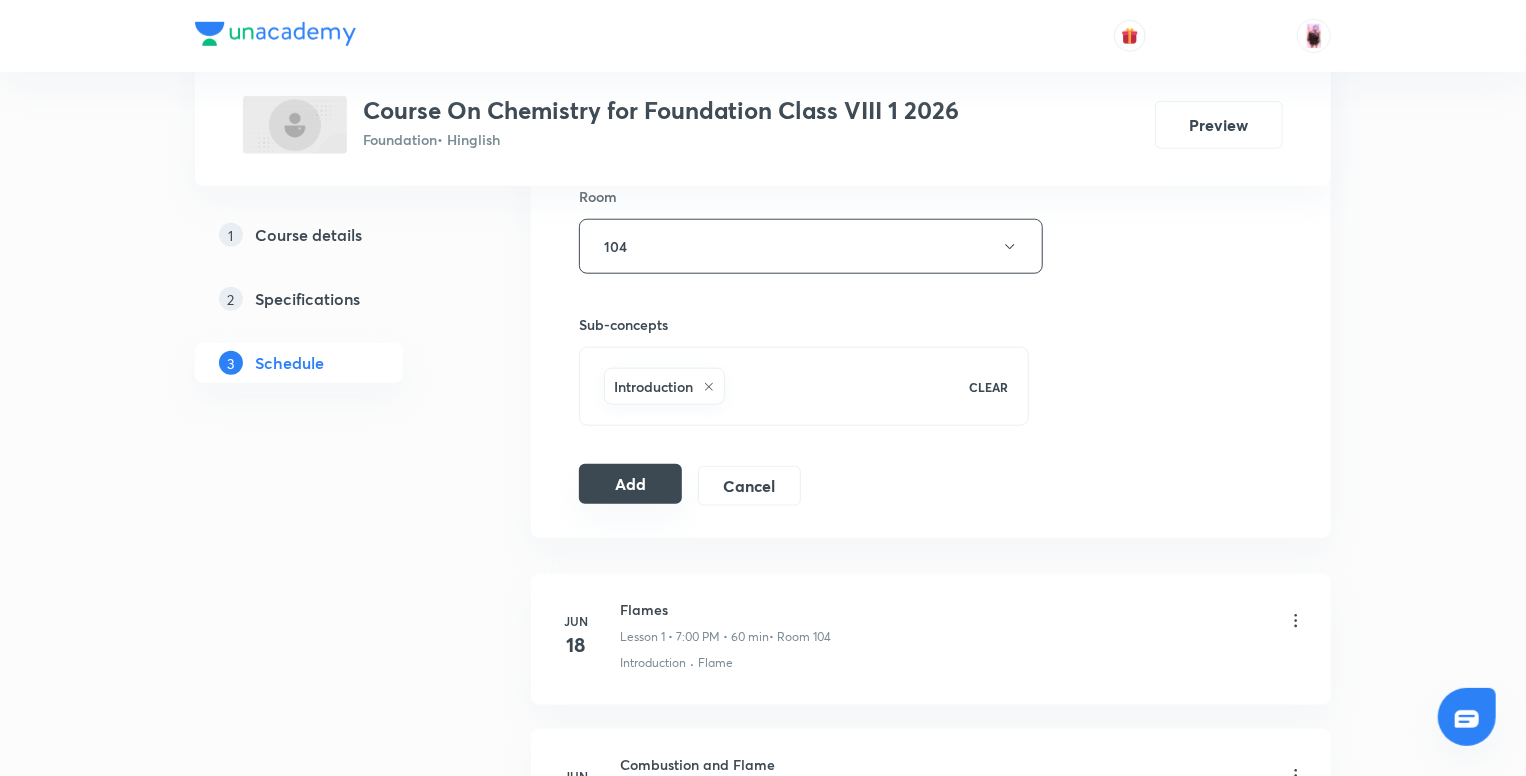 click on "Add" at bounding box center (630, 484) 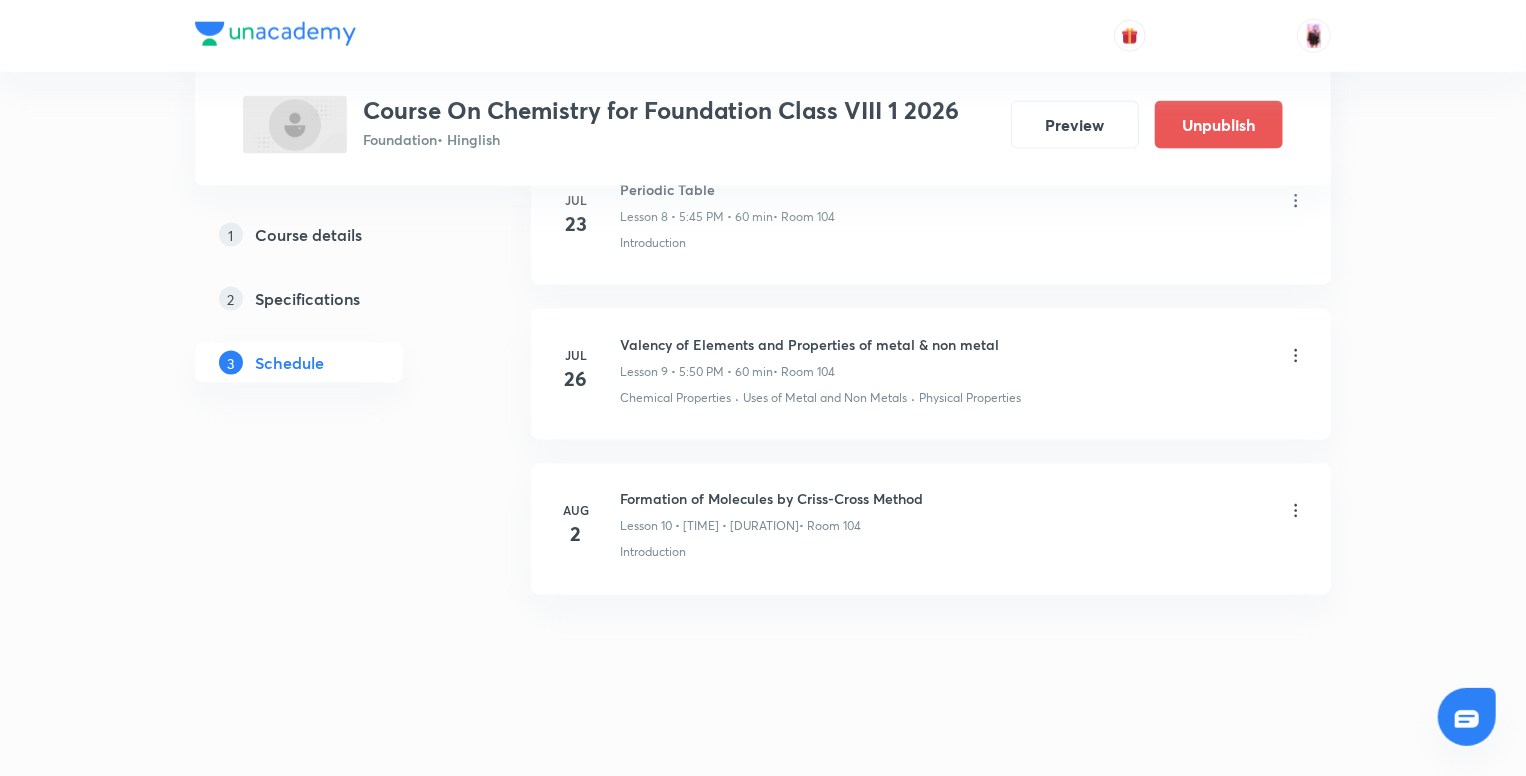 scroll, scrollTop: 1455, scrollLeft: 0, axis: vertical 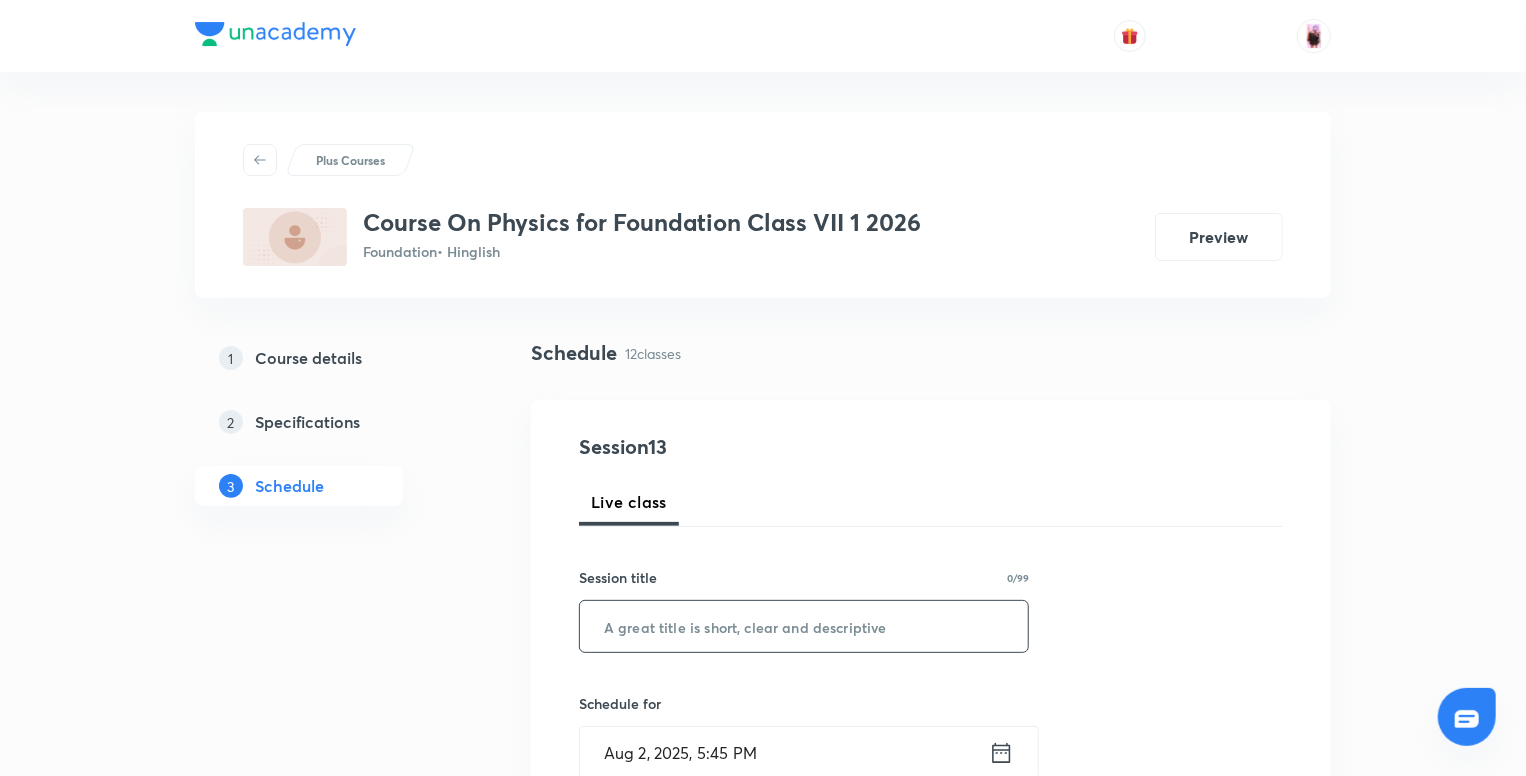 click at bounding box center [804, 626] 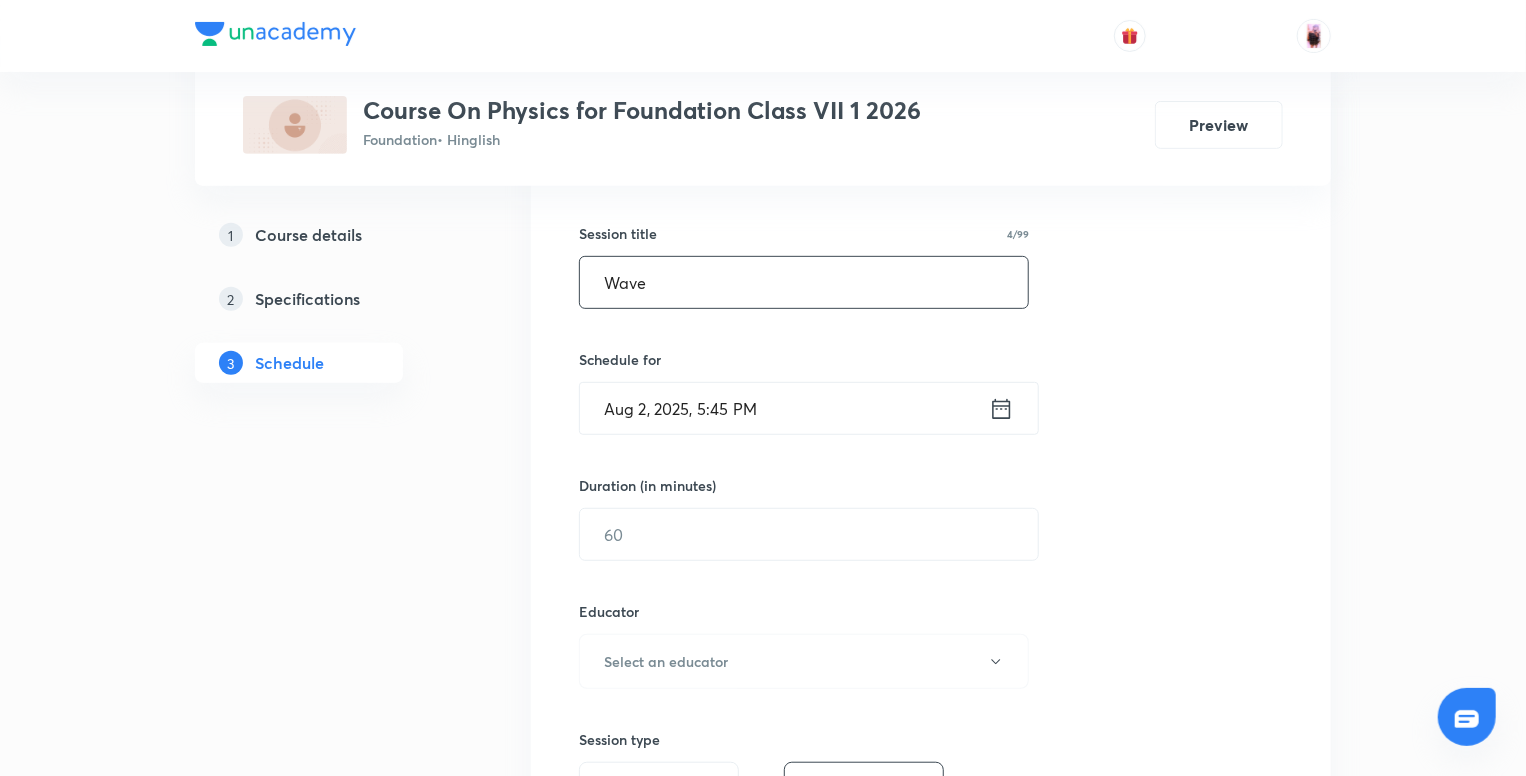 scroll, scrollTop: 351, scrollLeft: 0, axis: vertical 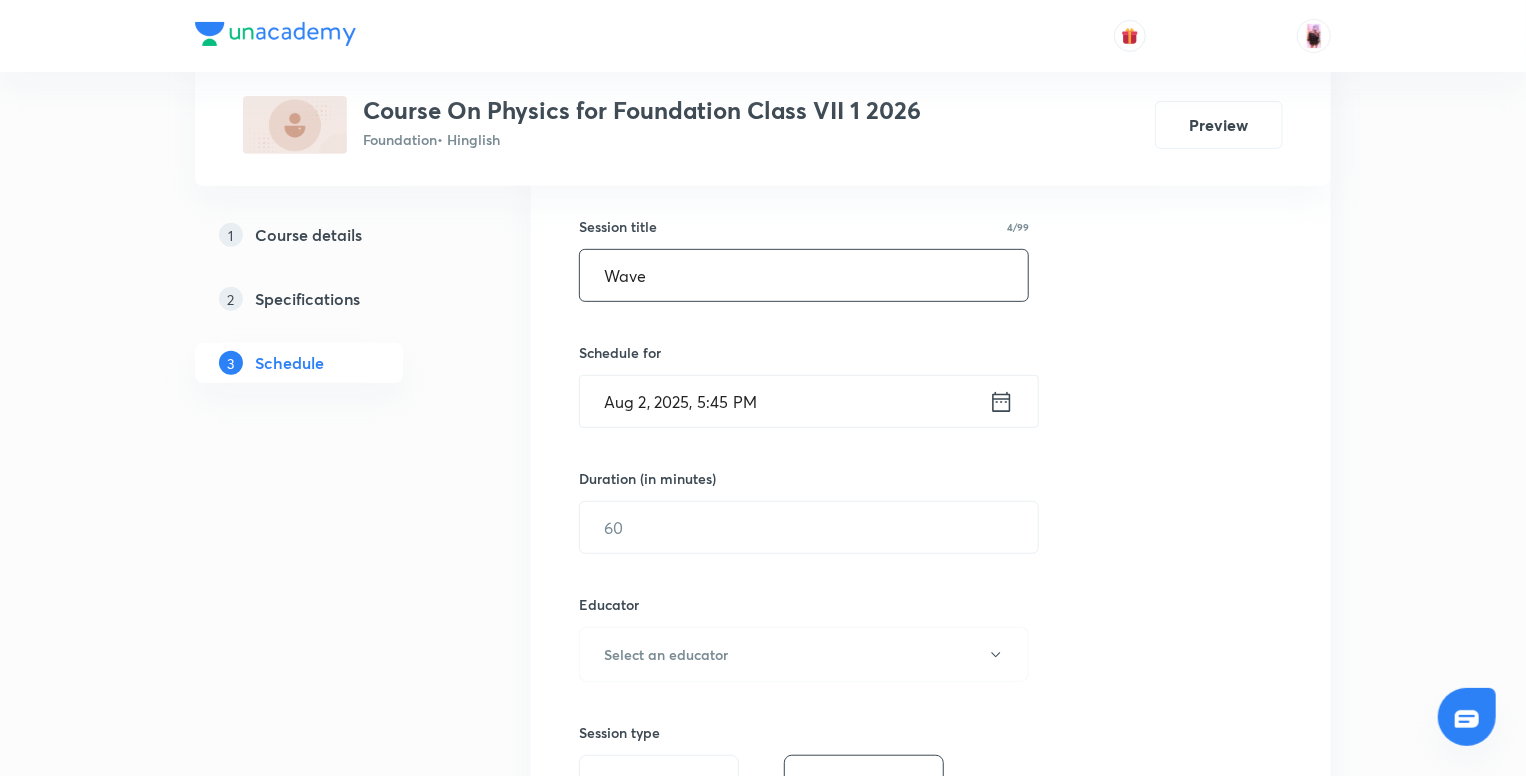 type on "Wave" 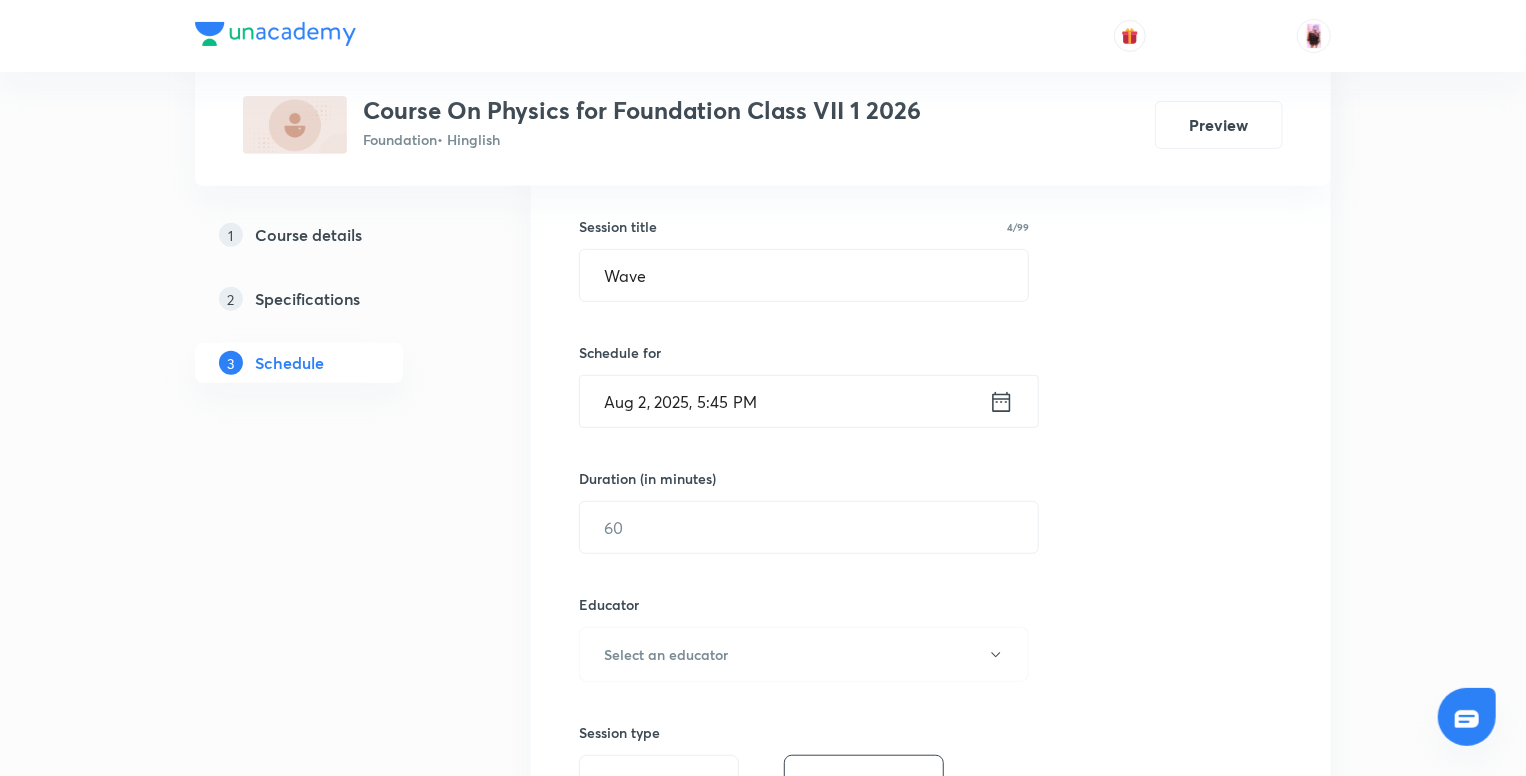 click on "Aug 2, 2025, 5:45 PM" at bounding box center (784, 401) 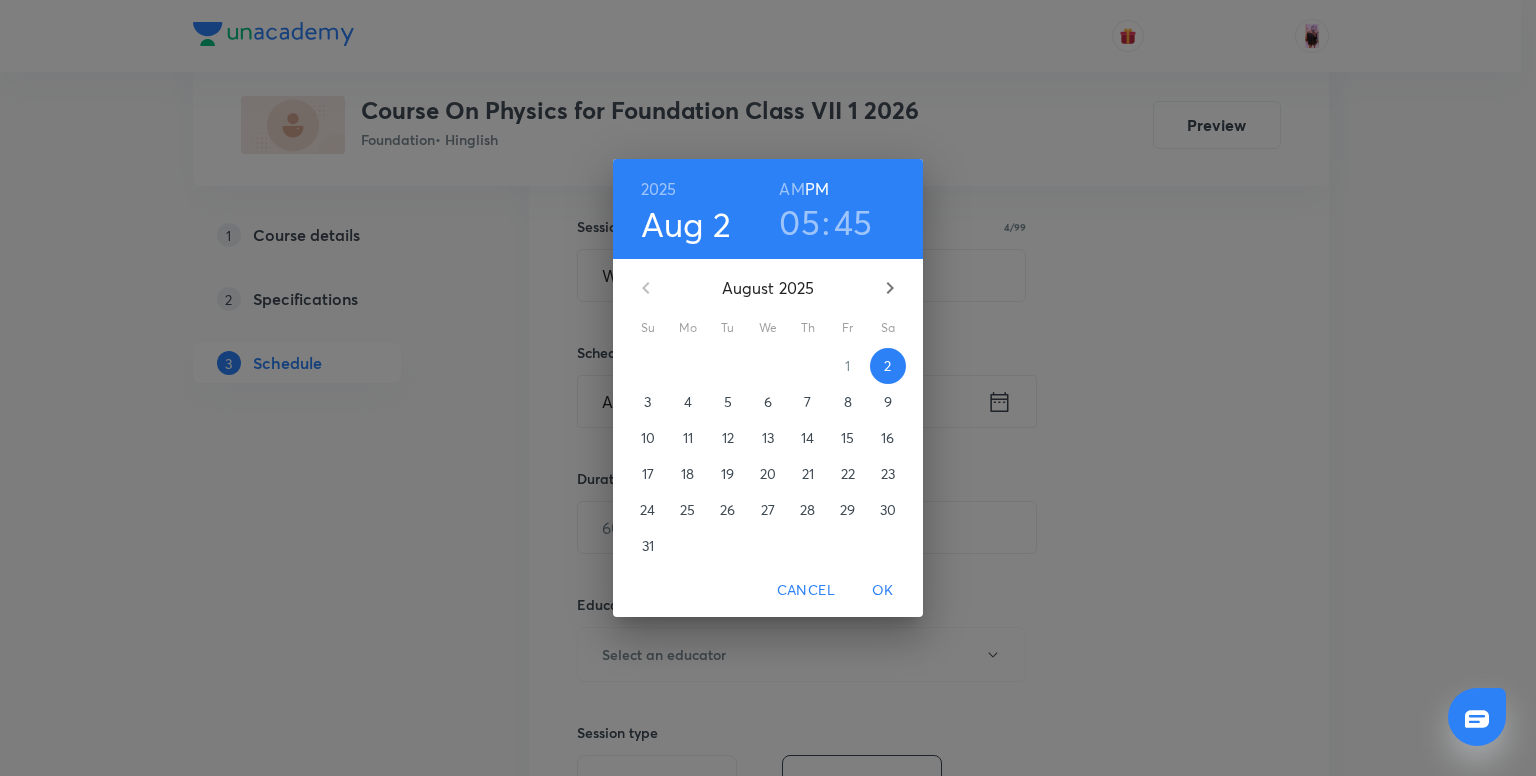 click on "05" at bounding box center (799, 222) 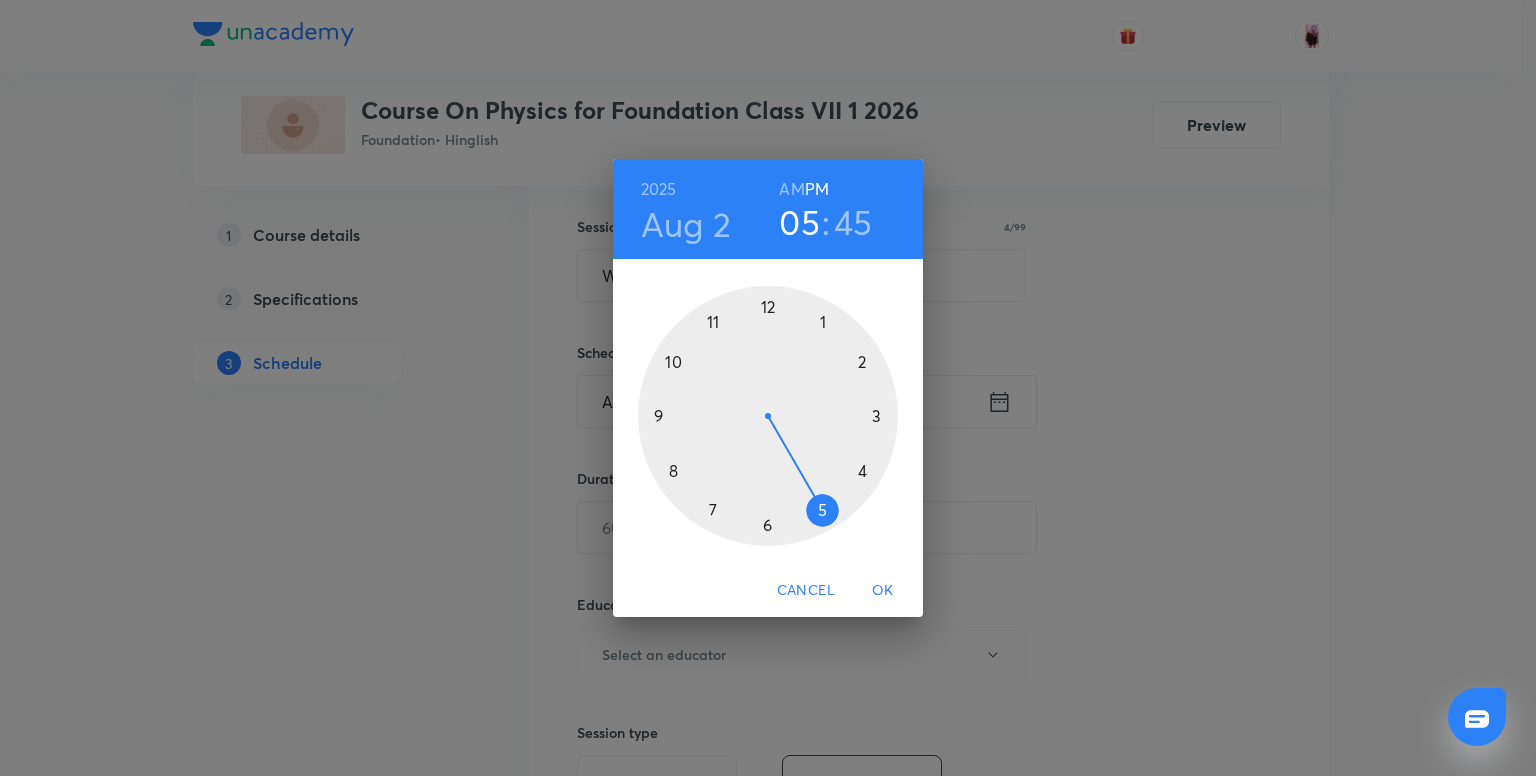 click at bounding box center [768, 416] 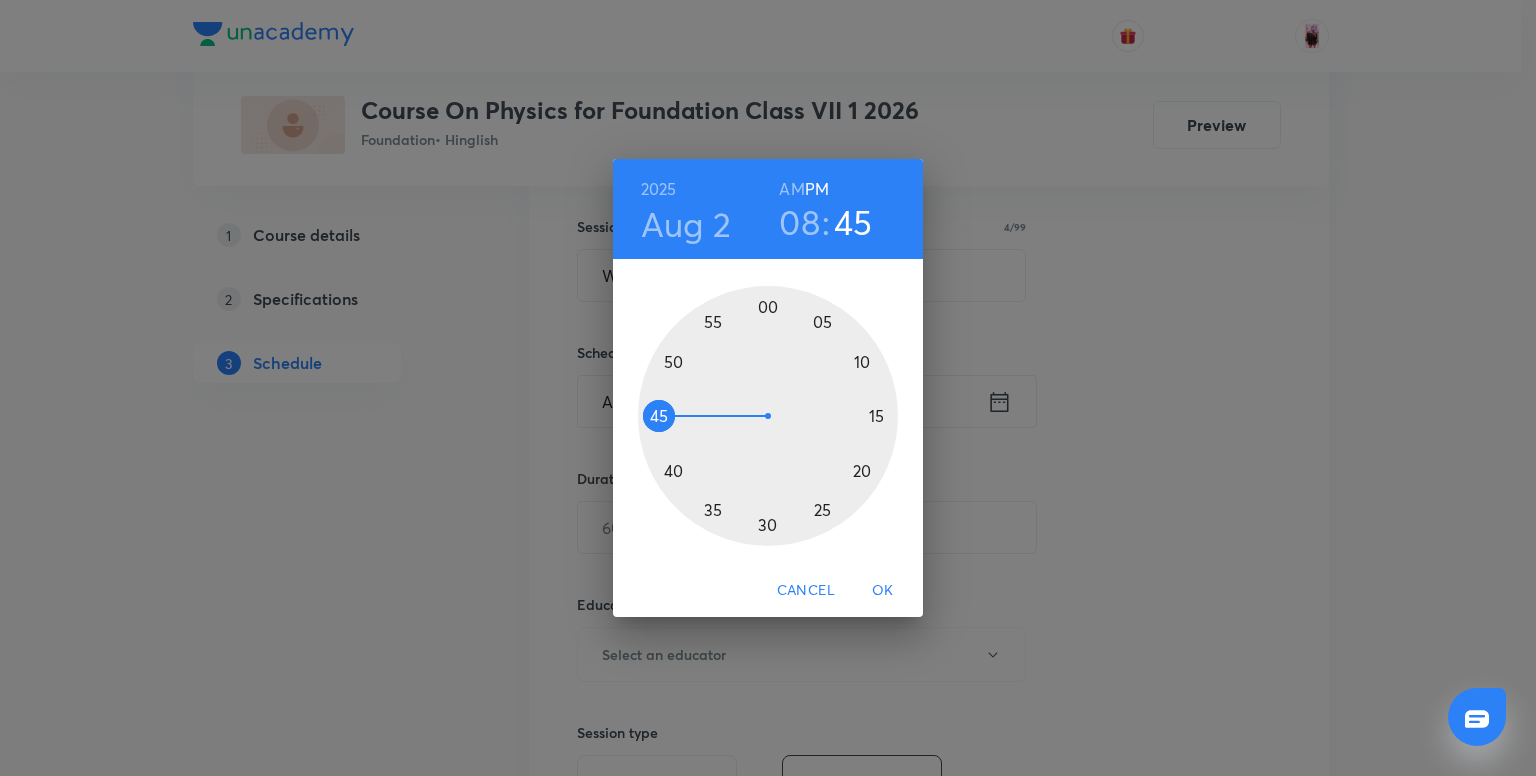 click at bounding box center [768, 416] 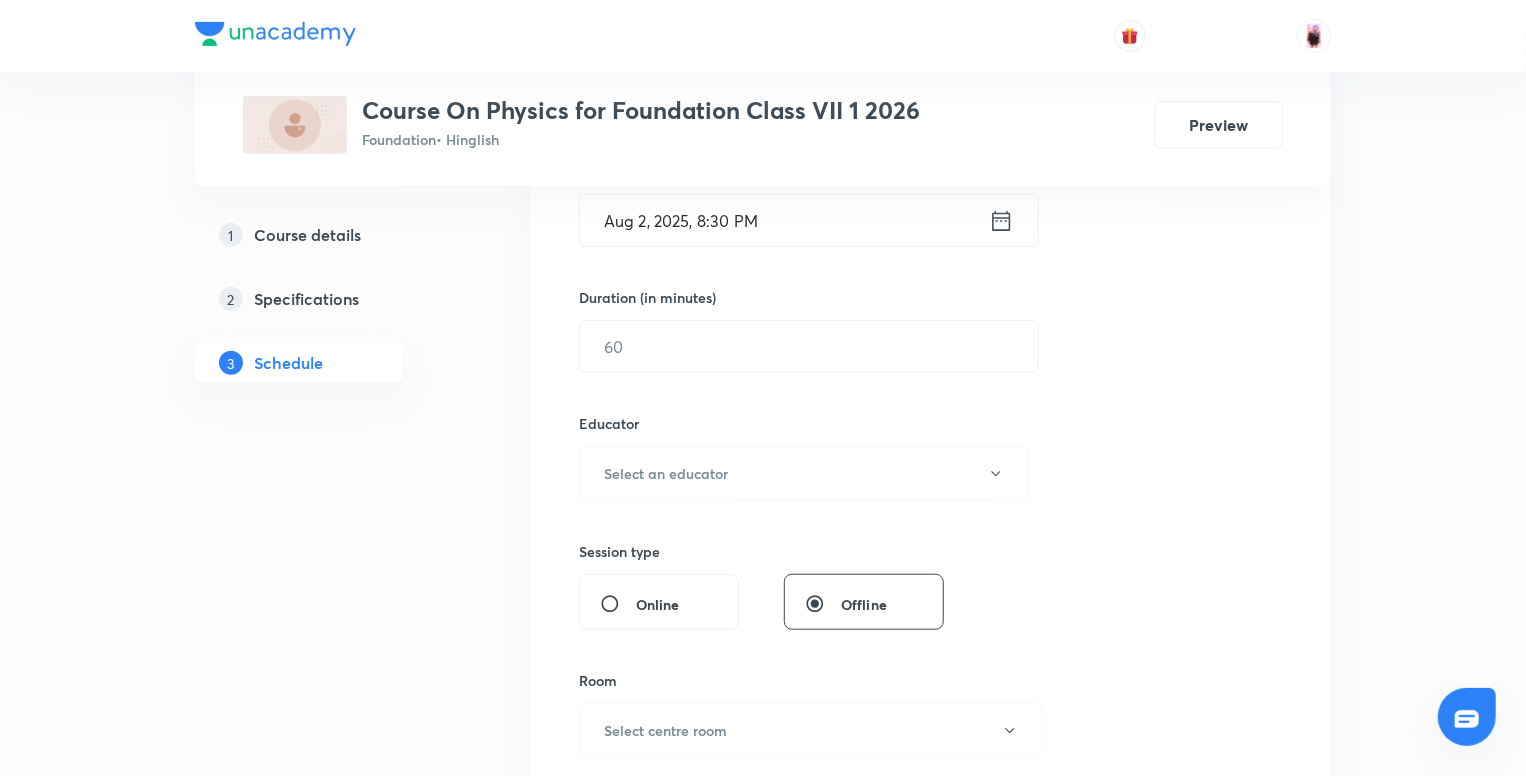 scroll, scrollTop: 532, scrollLeft: 0, axis: vertical 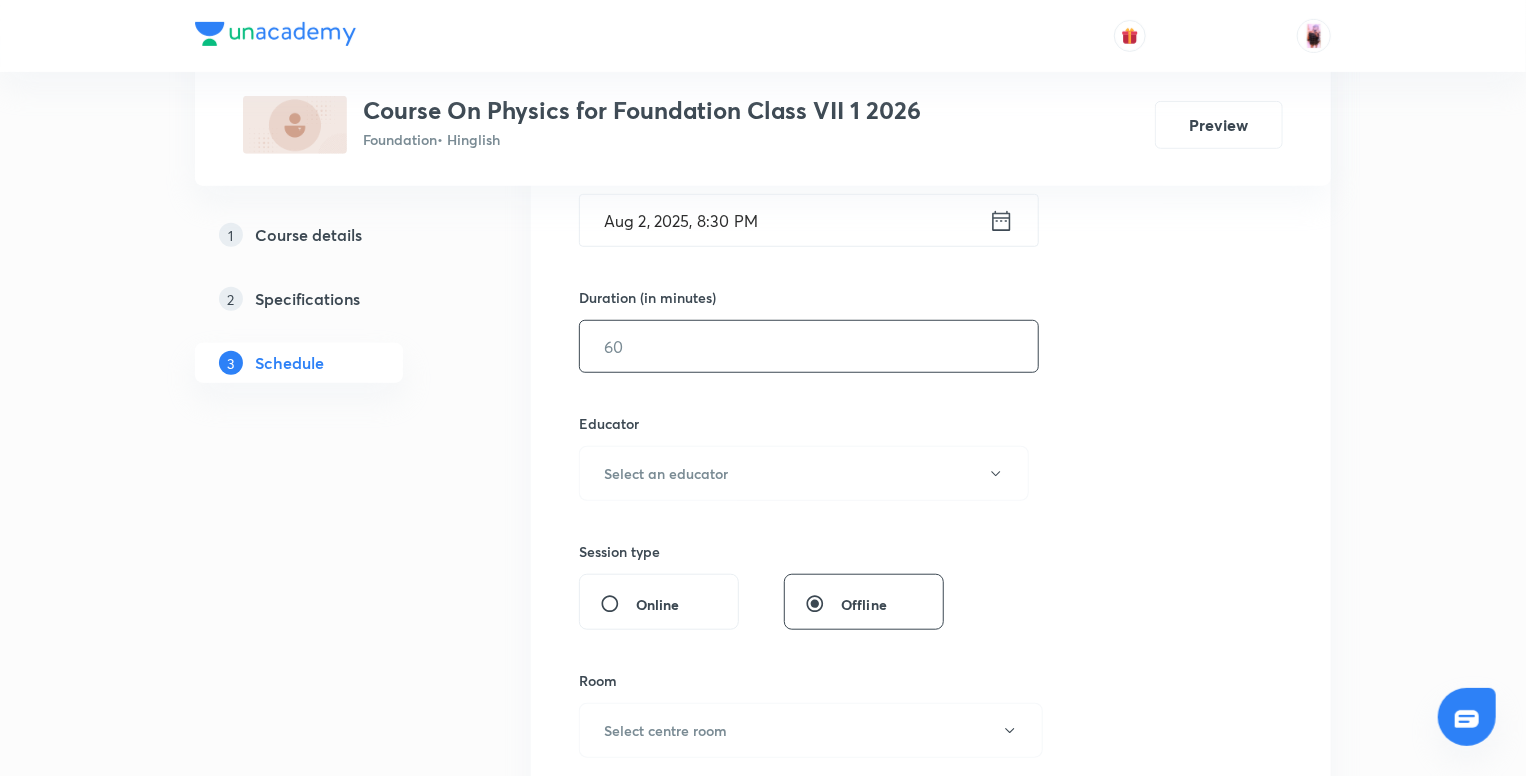 click at bounding box center (809, 346) 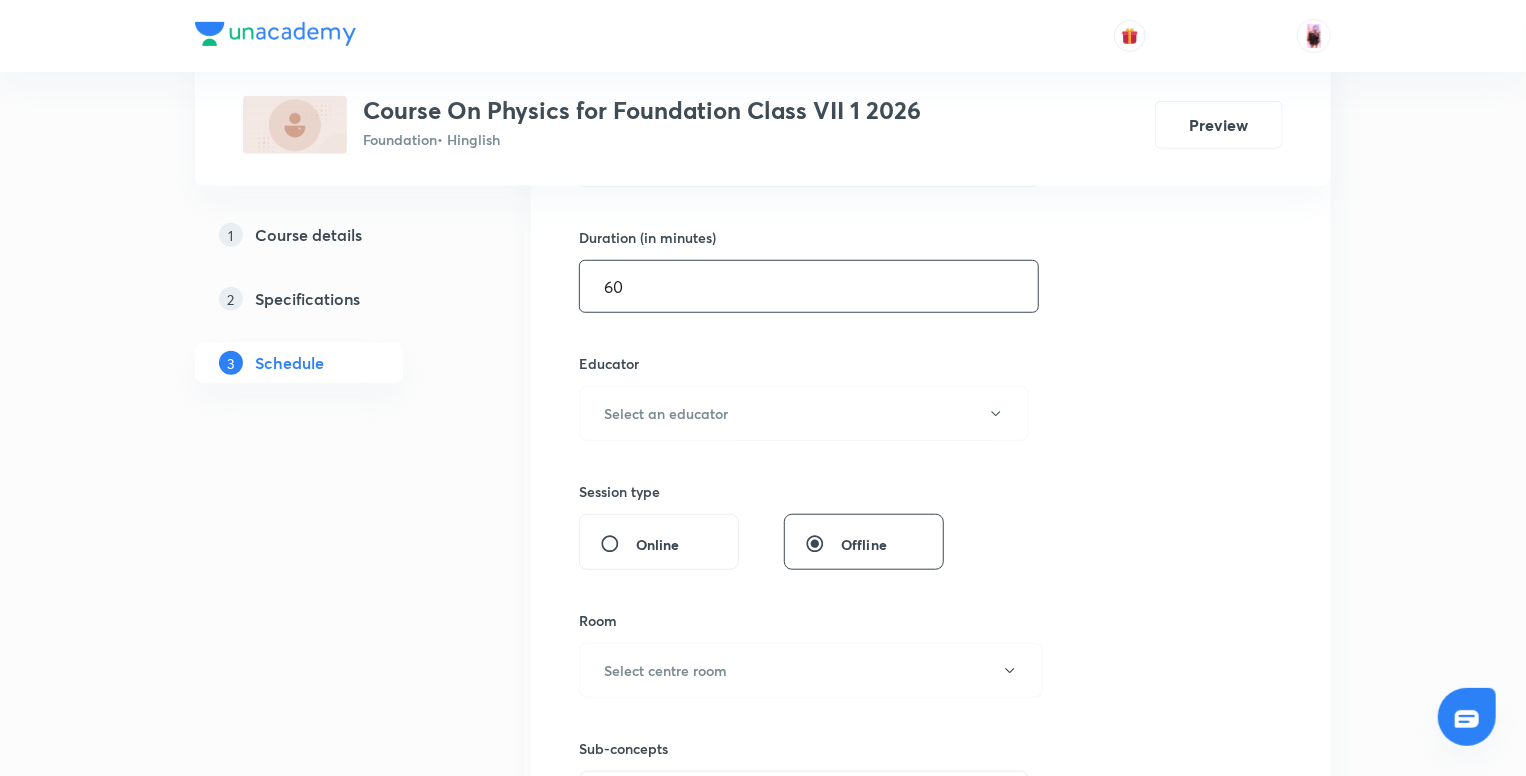 scroll, scrollTop: 594, scrollLeft: 0, axis: vertical 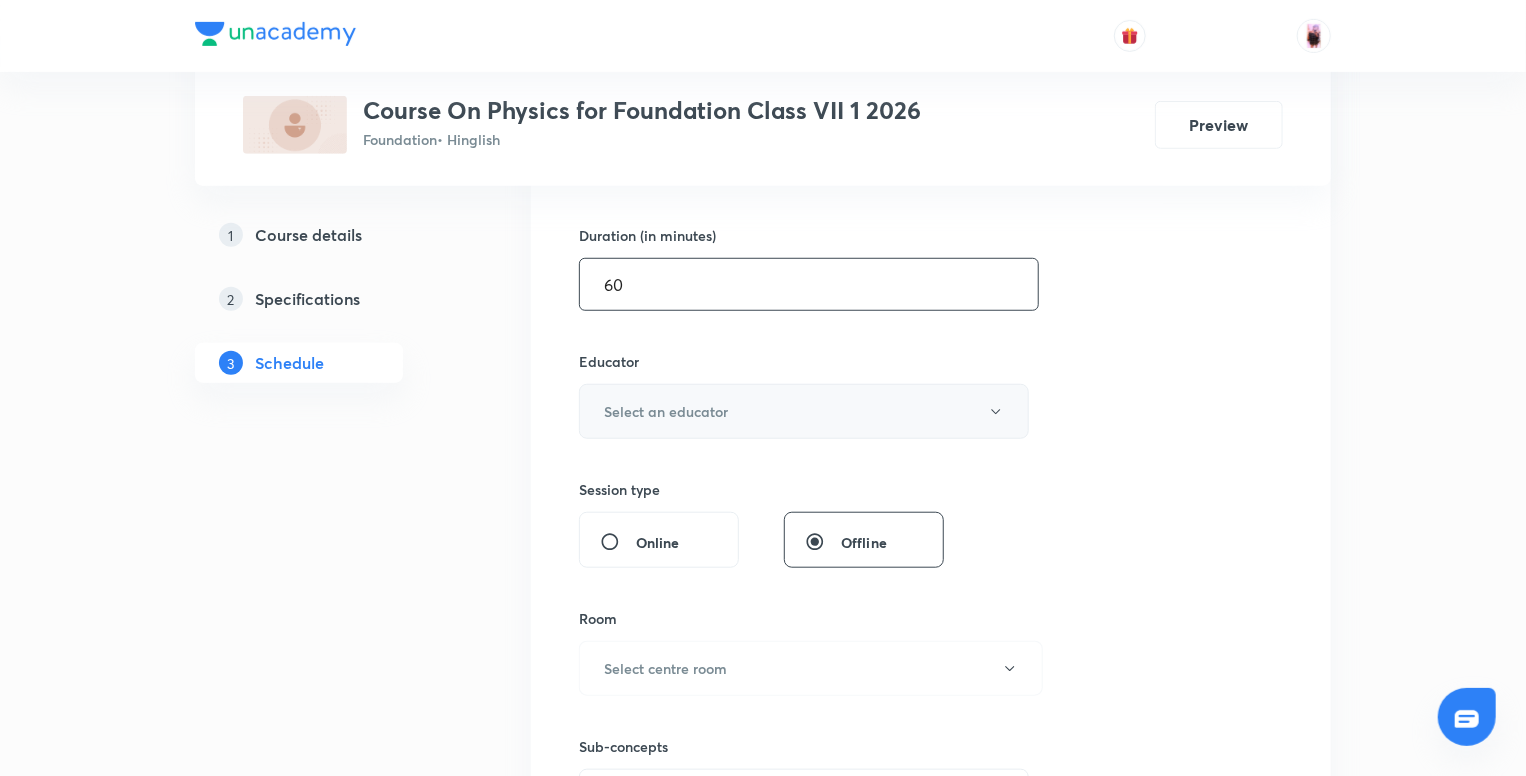 type on "60" 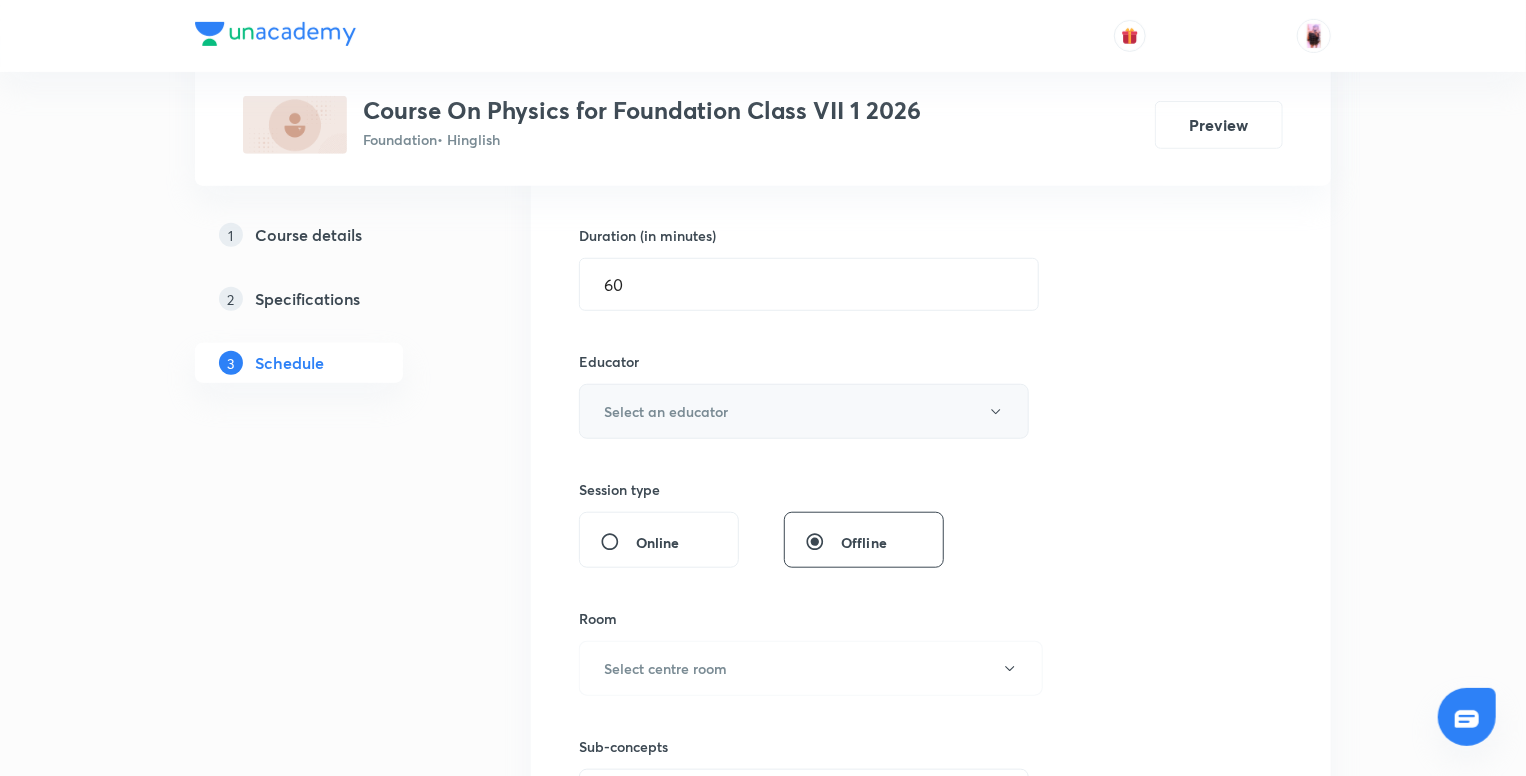 click on "Select an educator" at bounding box center [804, 411] 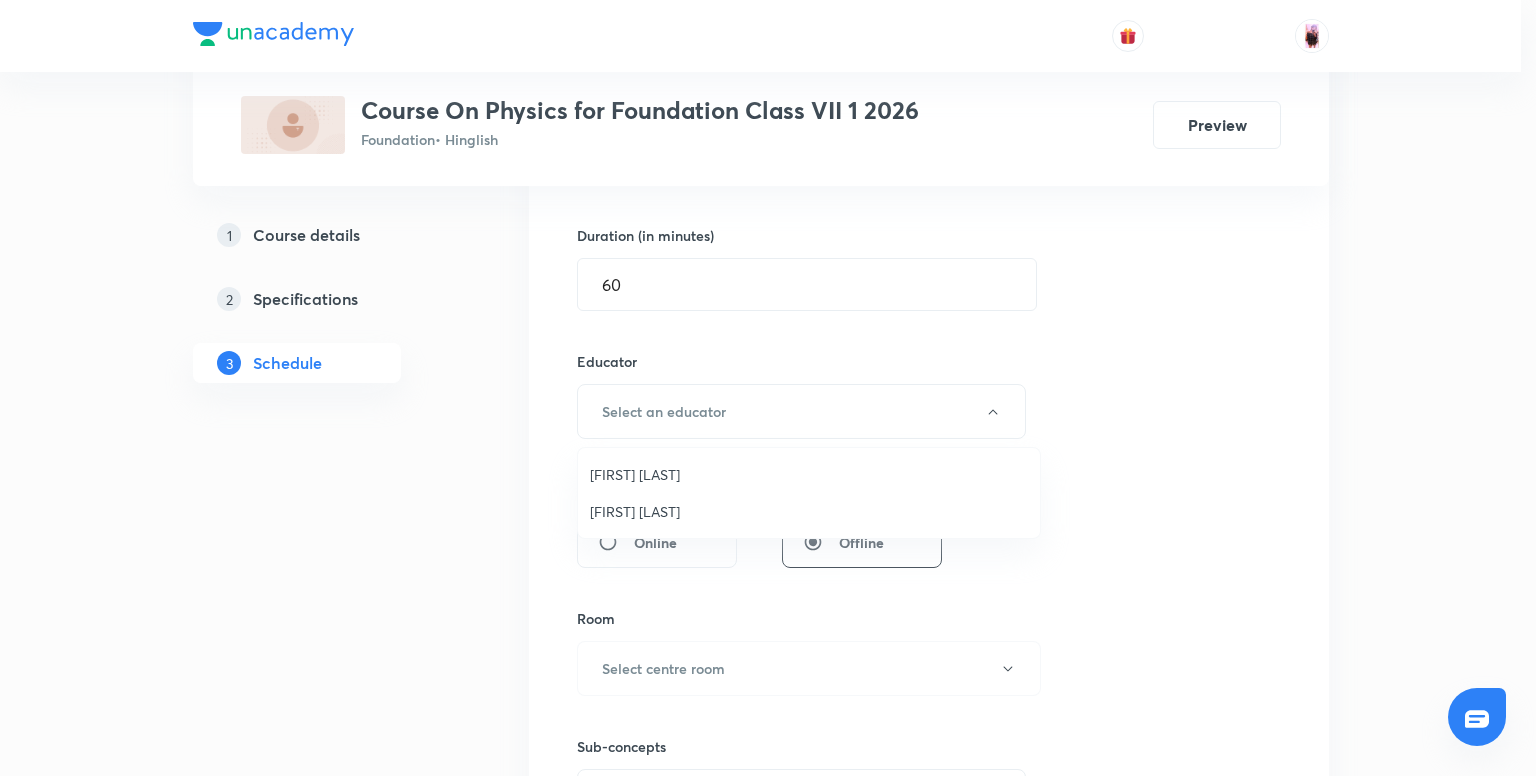click on "Piyush Ahuja" at bounding box center (809, 511) 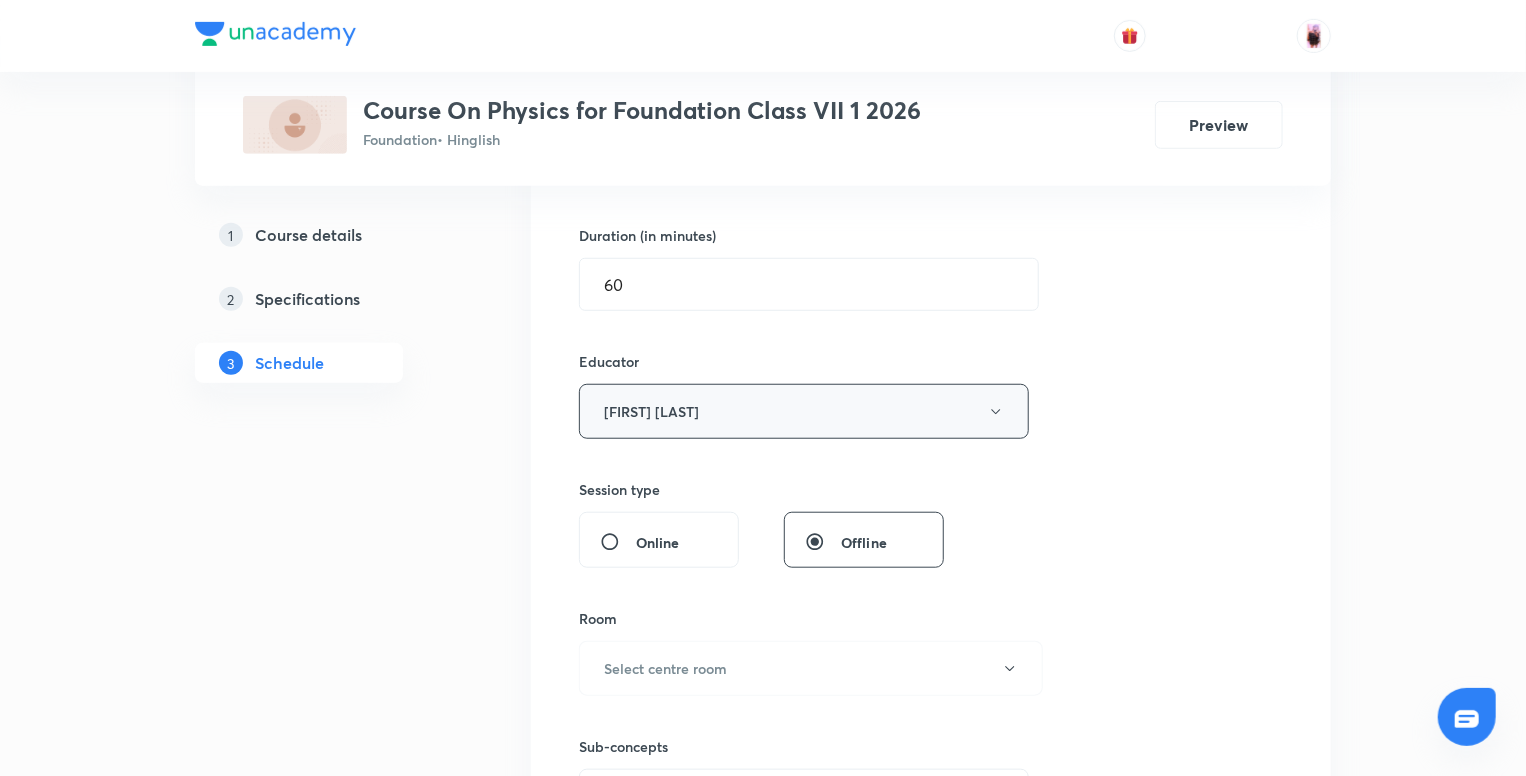 click on "Piyush Ahuja" at bounding box center (804, 411) 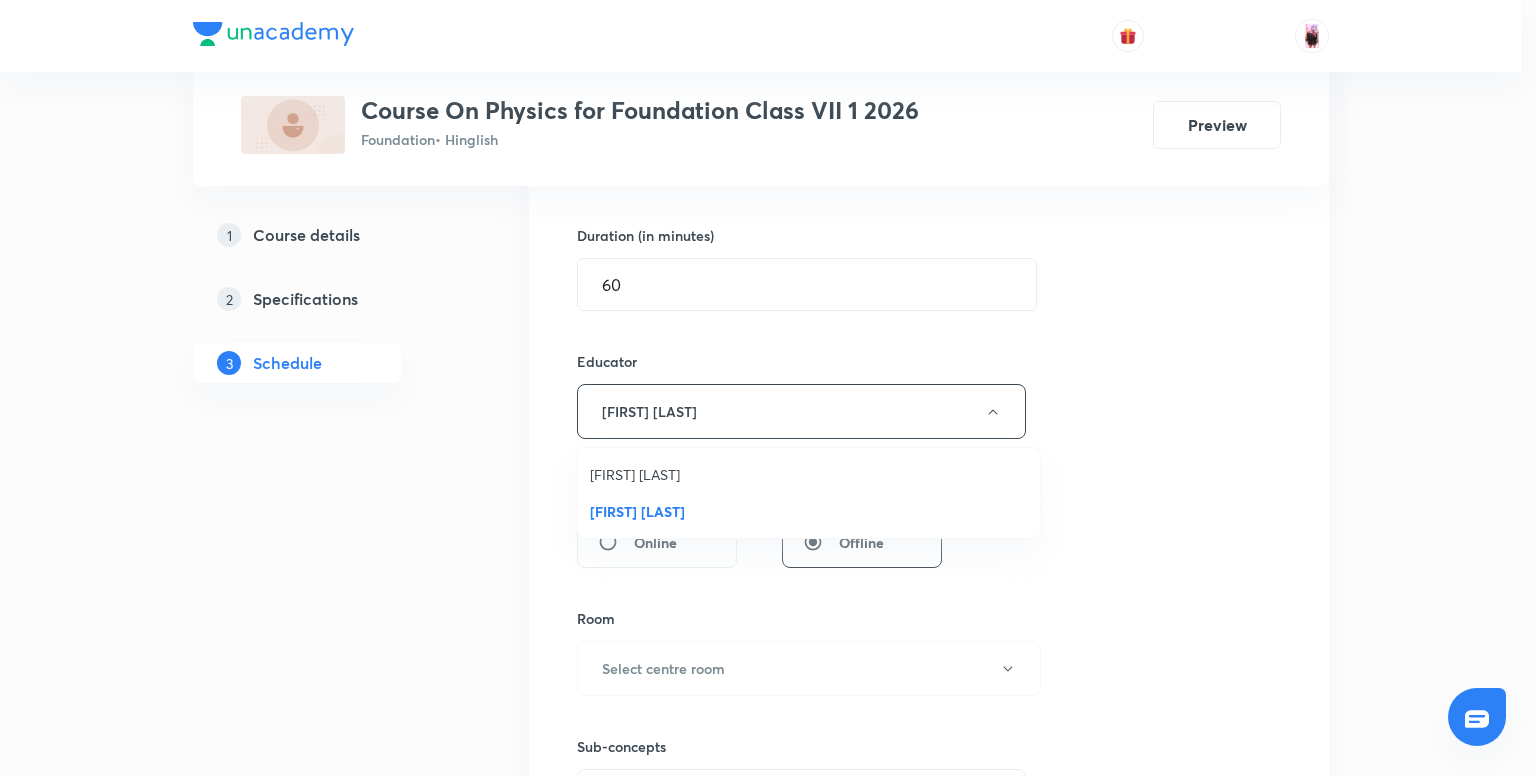 click on "Rajesh Jha" at bounding box center (809, 474) 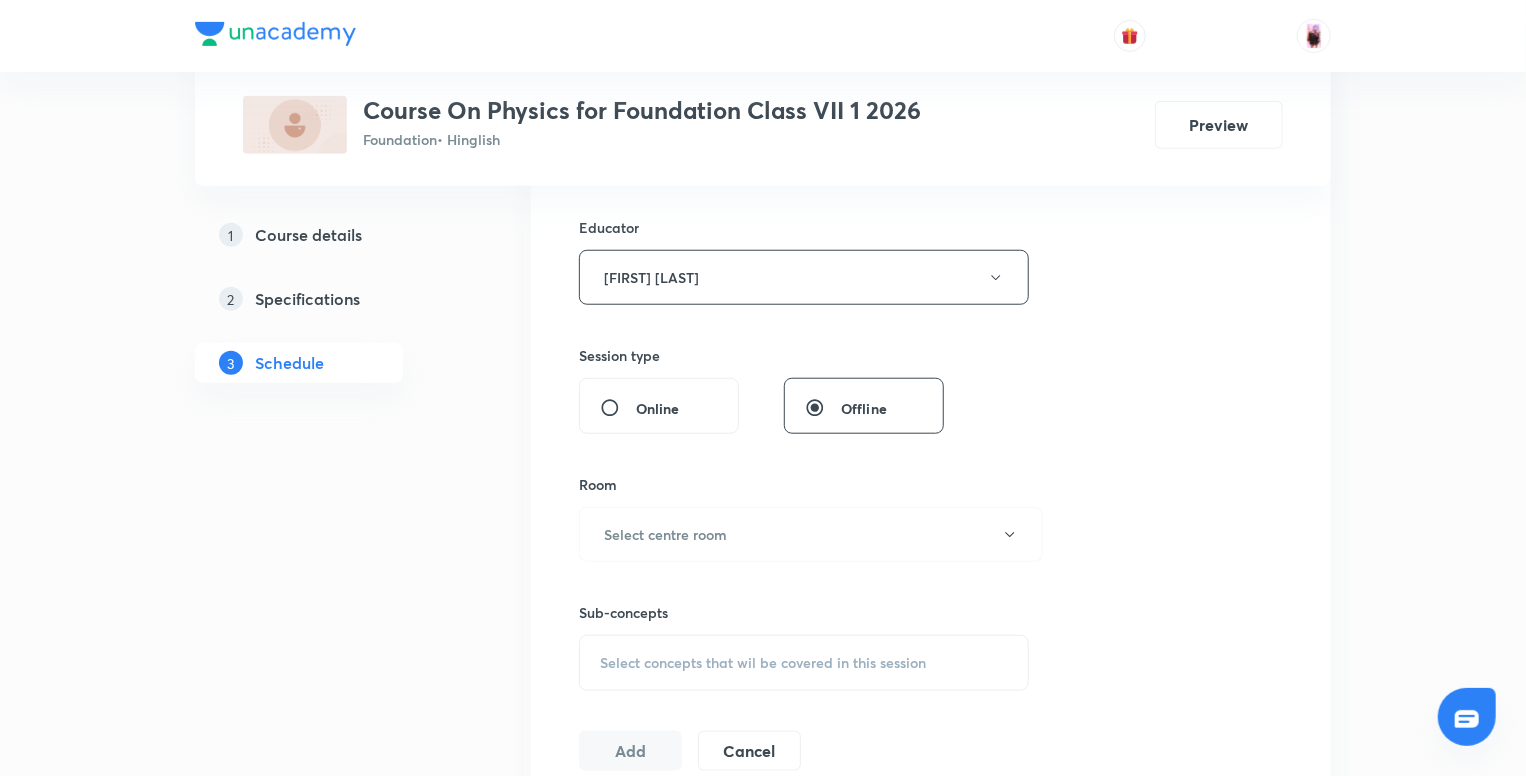 scroll, scrollTop: 744, scrollLeft: 0, axis: vertical 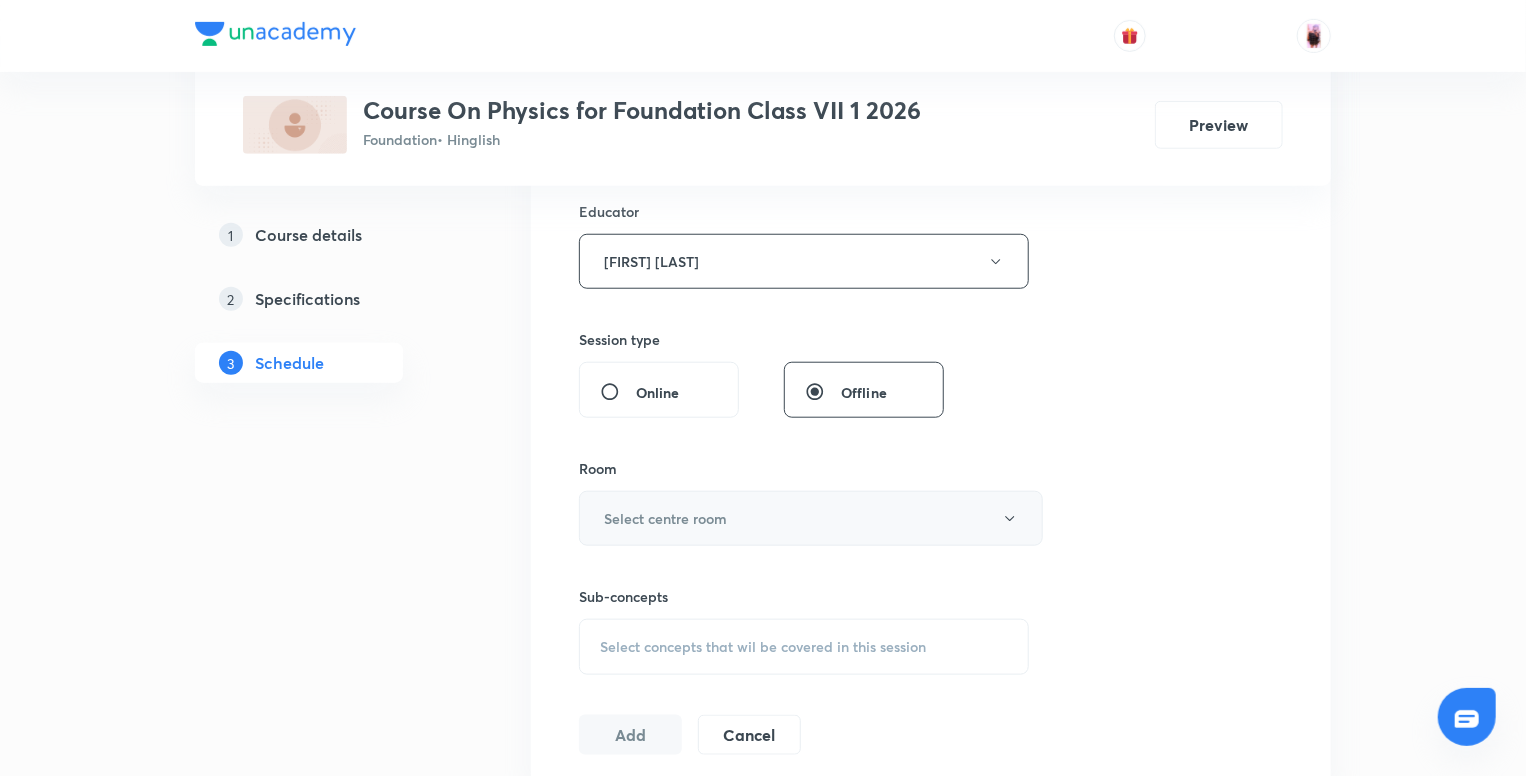 click on "Select centre room" at bounding box center (811, 518) 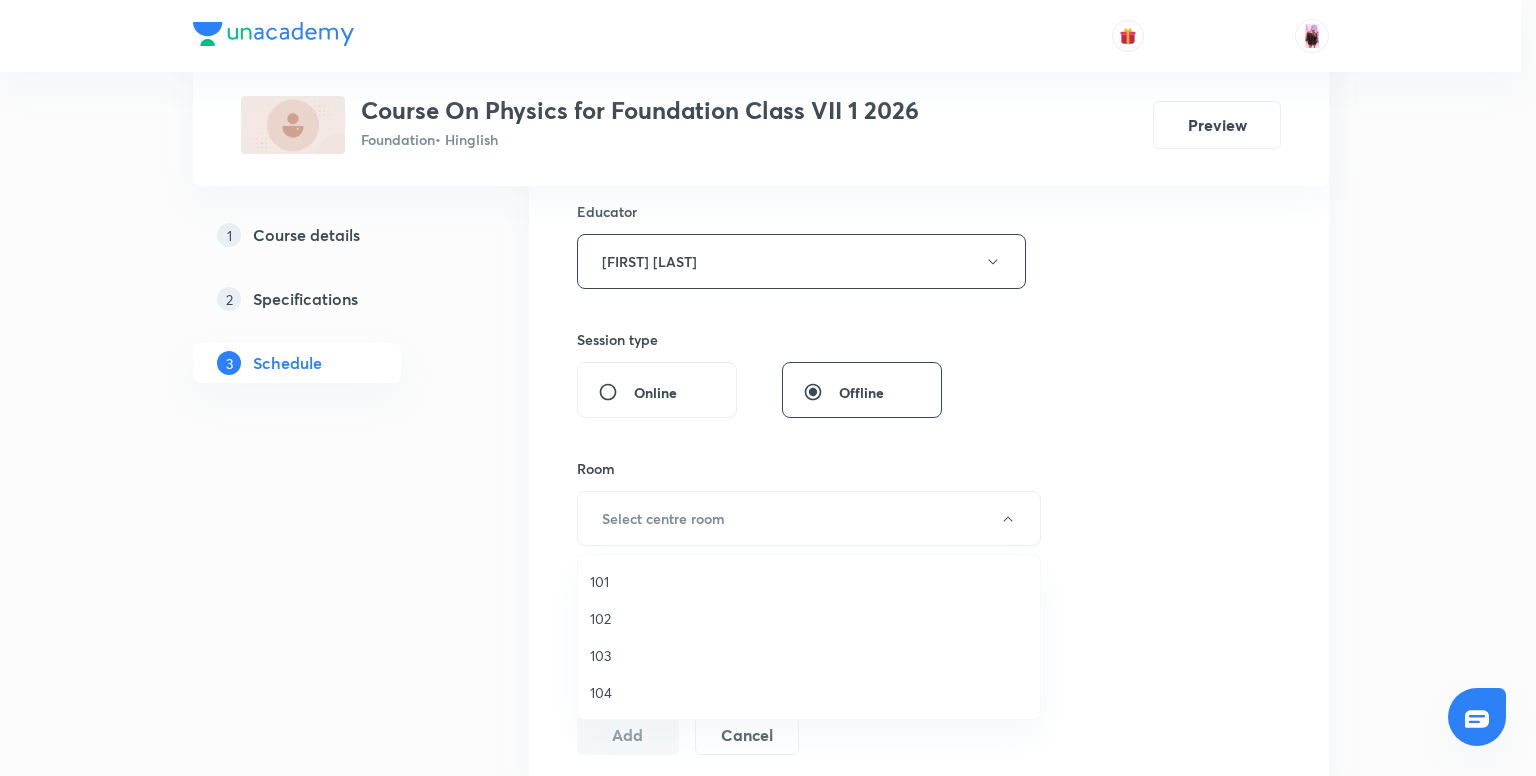 click on "102" at bounding box center [809, 618] 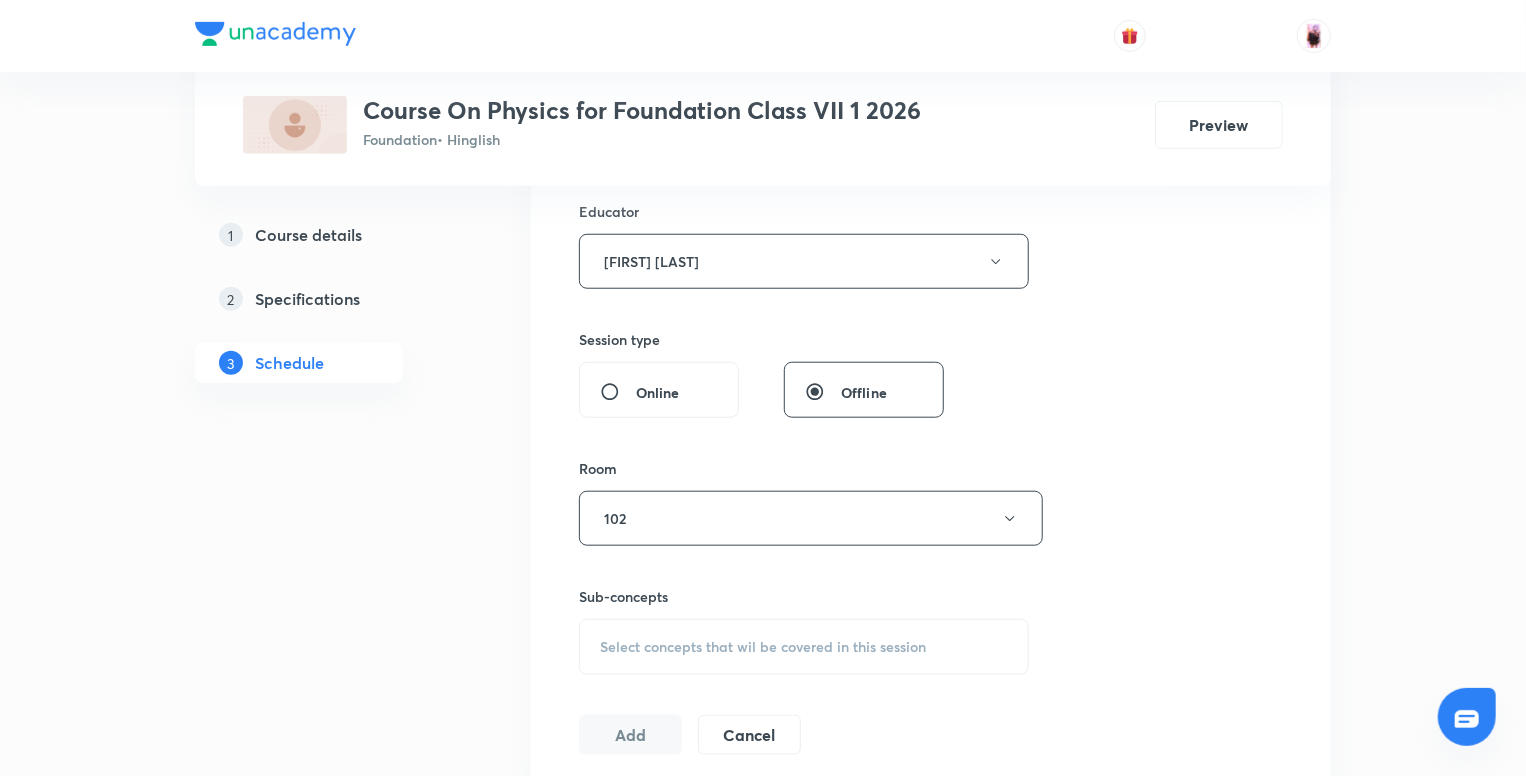 scroll, scrollTop: 858, scrollLeft: 0, axis: vertical 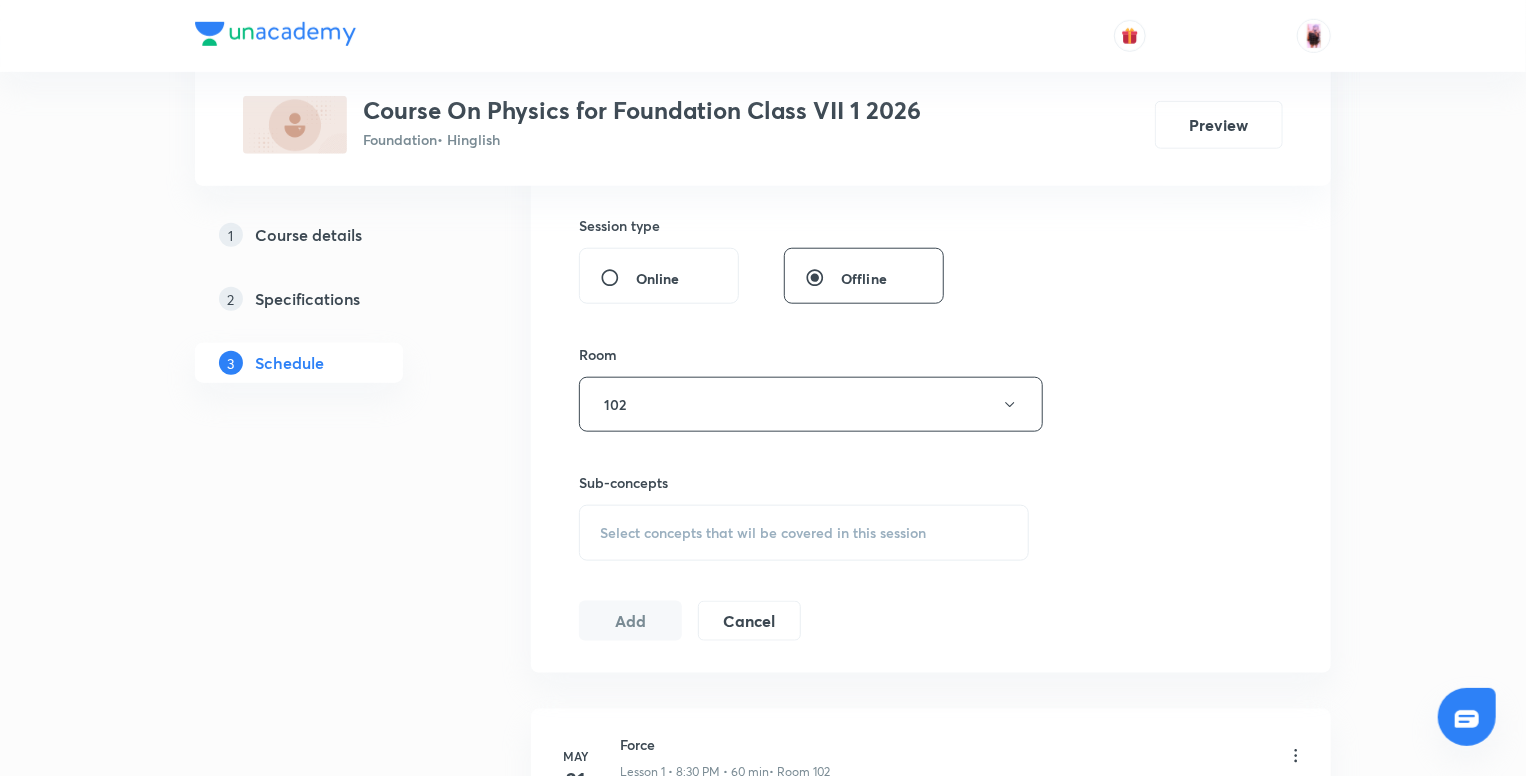 click on "Select concepts that wil be covered in this session" at bounding box center [763, 533] 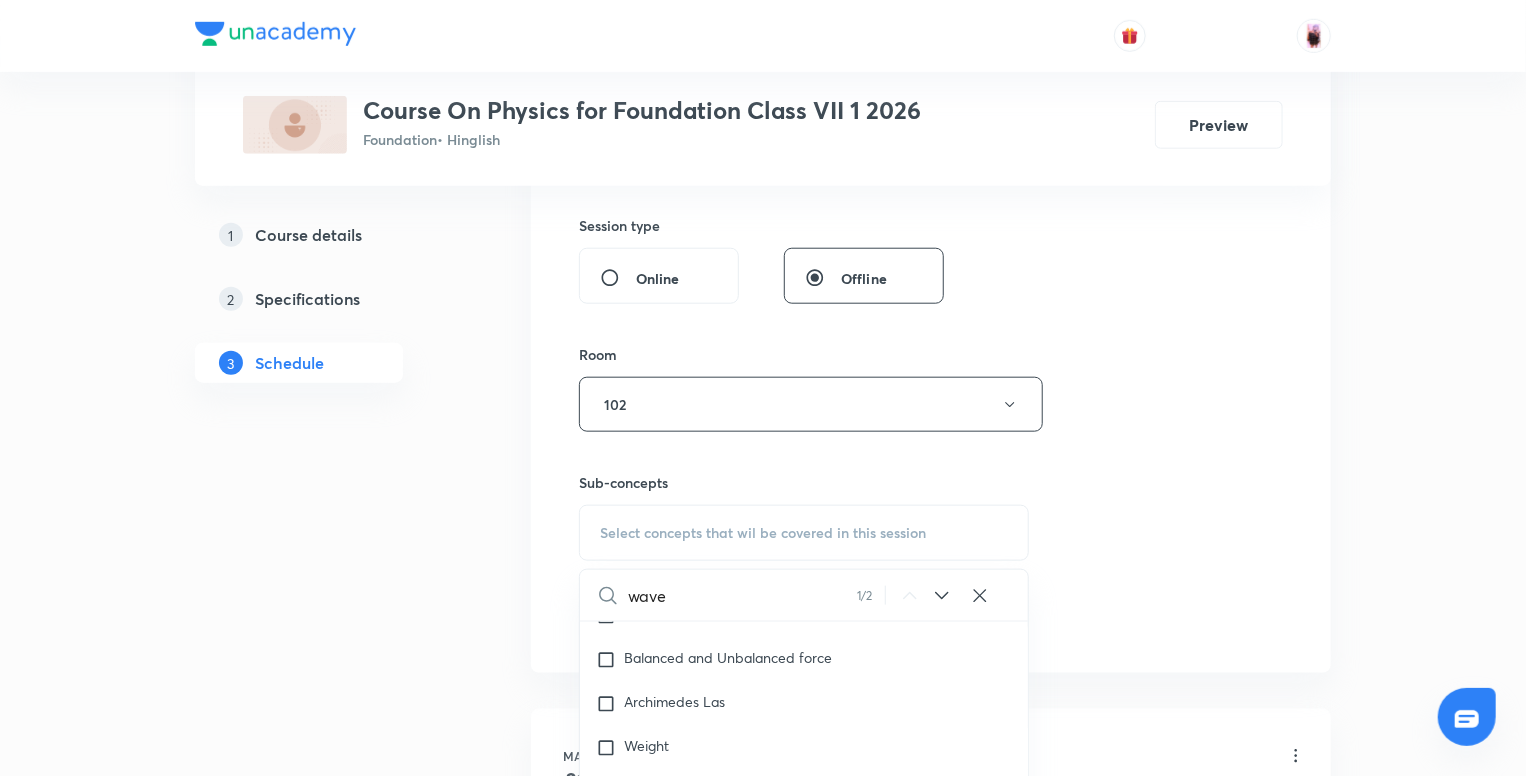 scroll, scrollTop: 658, scrollLeft: 0, axis: vertical 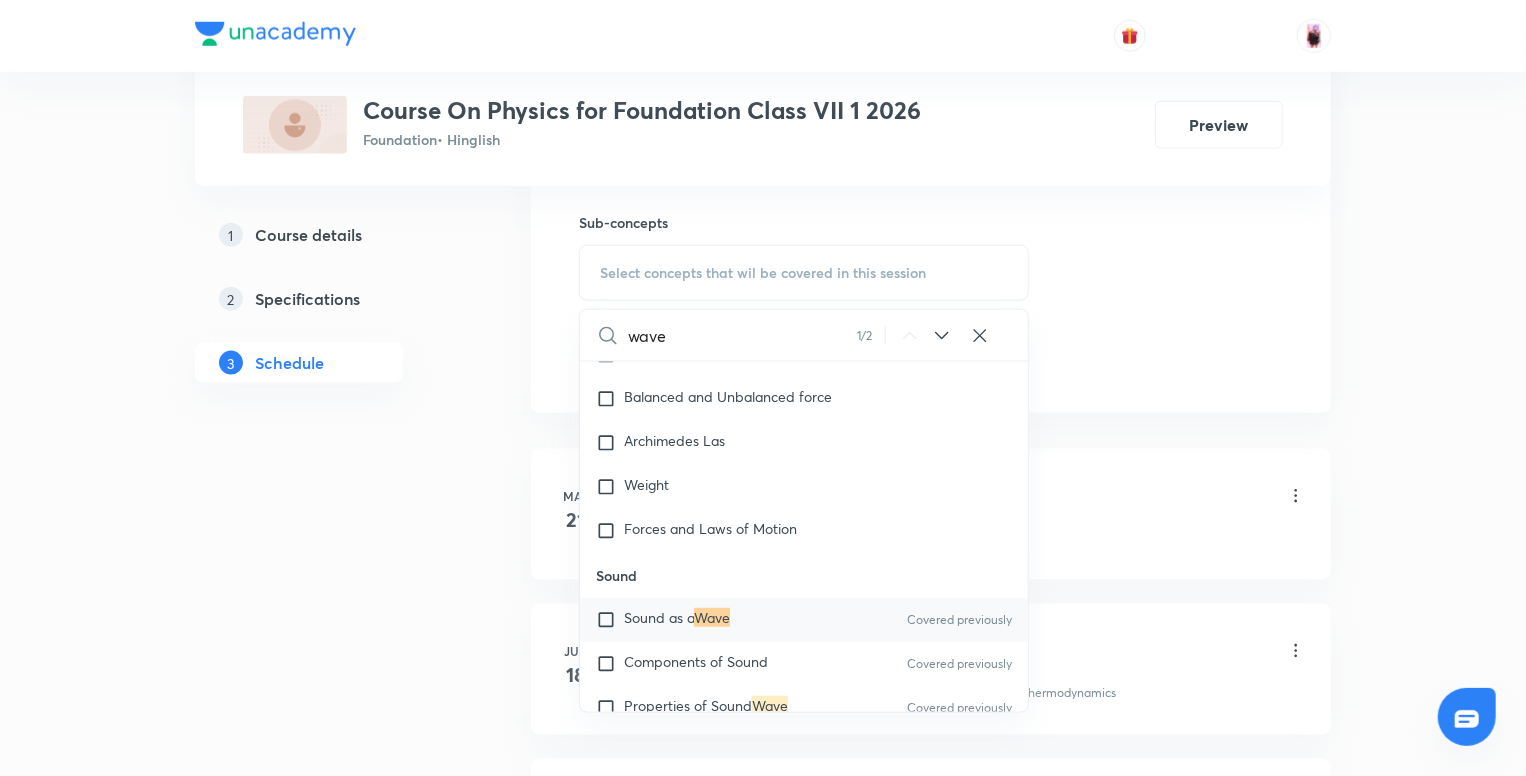 type on "wave" 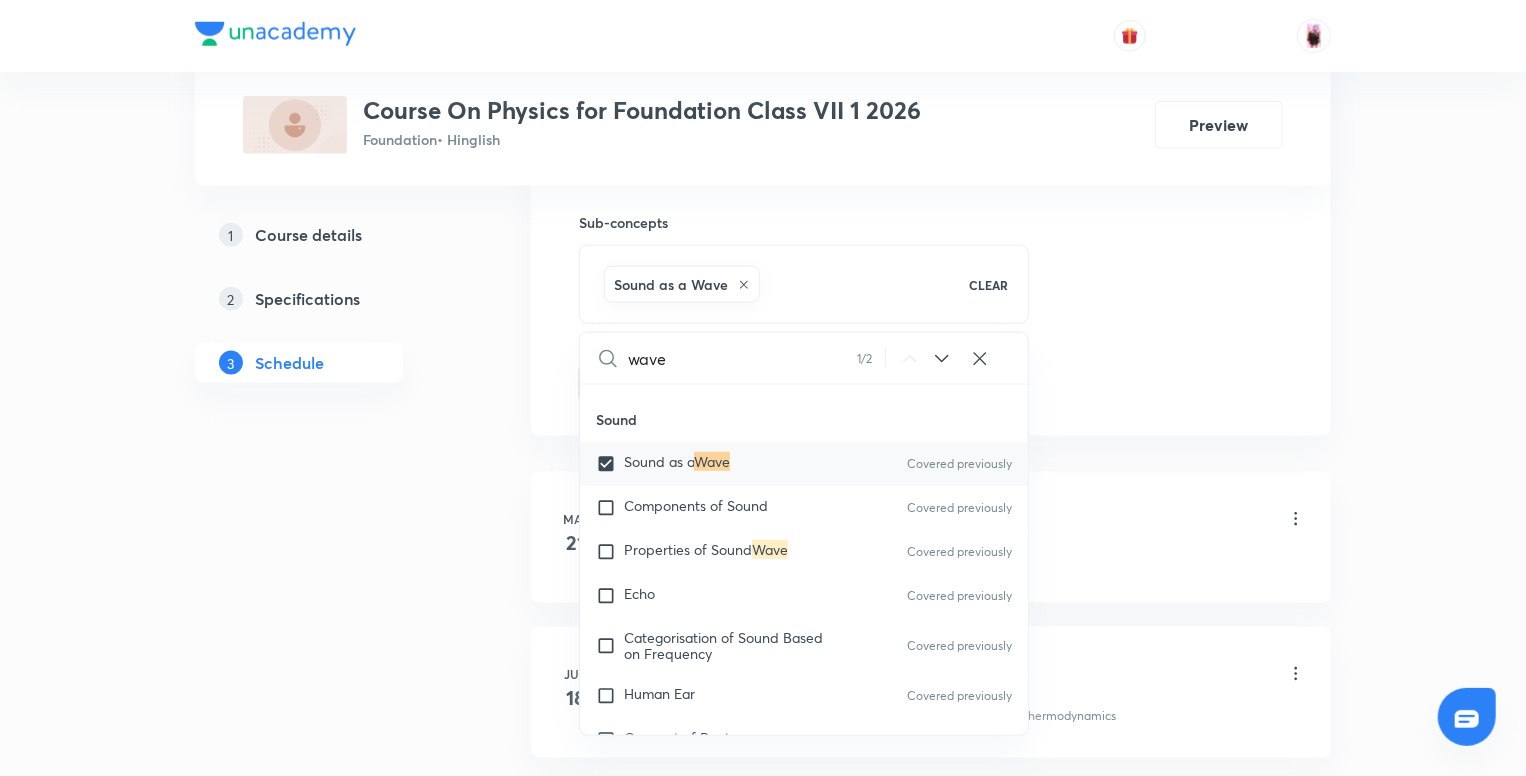 scroll, scrollTop: 838, scrollLeft: 0, axis: vertical 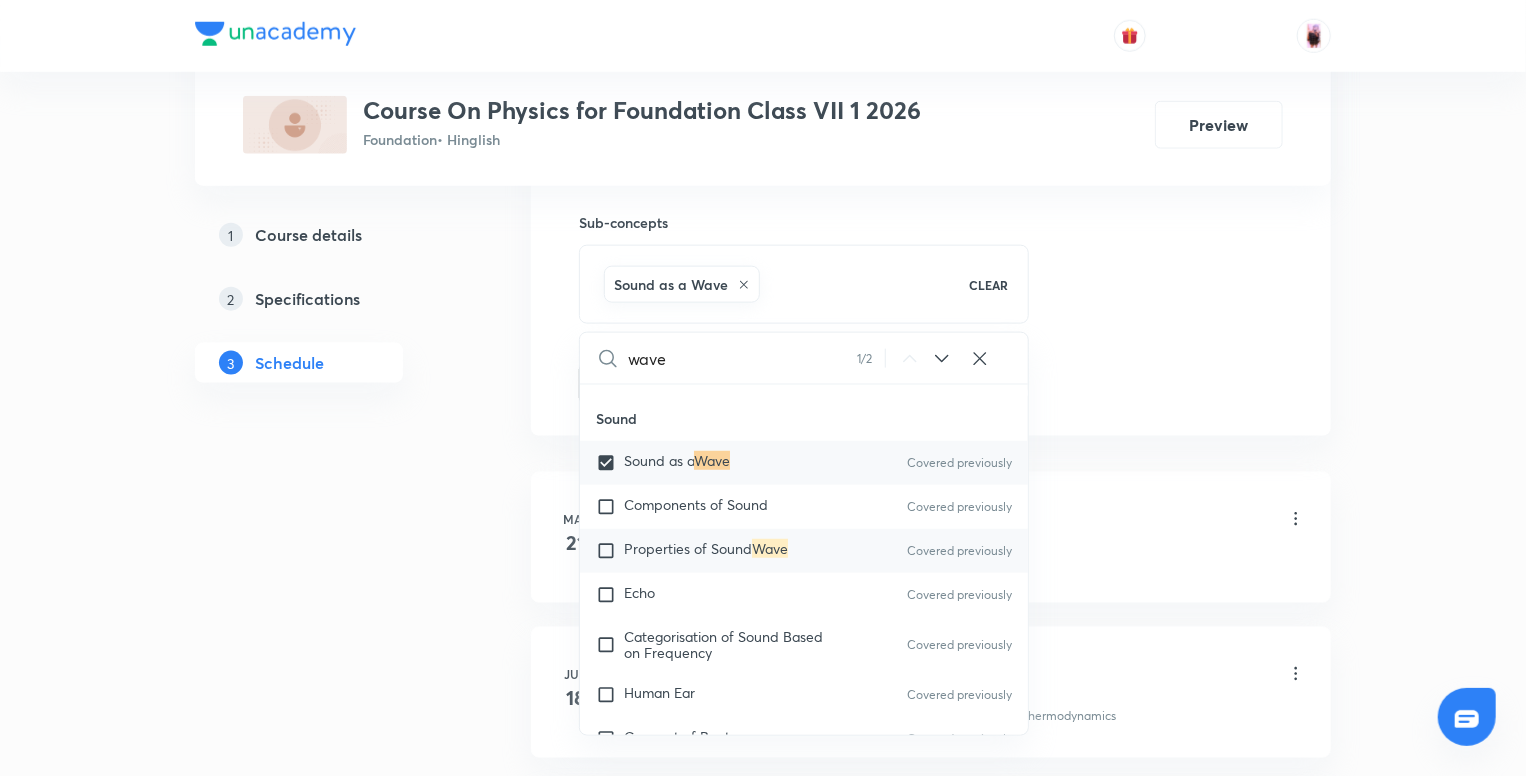 click on "Properties of Sound" at bounding box center [688, 548] 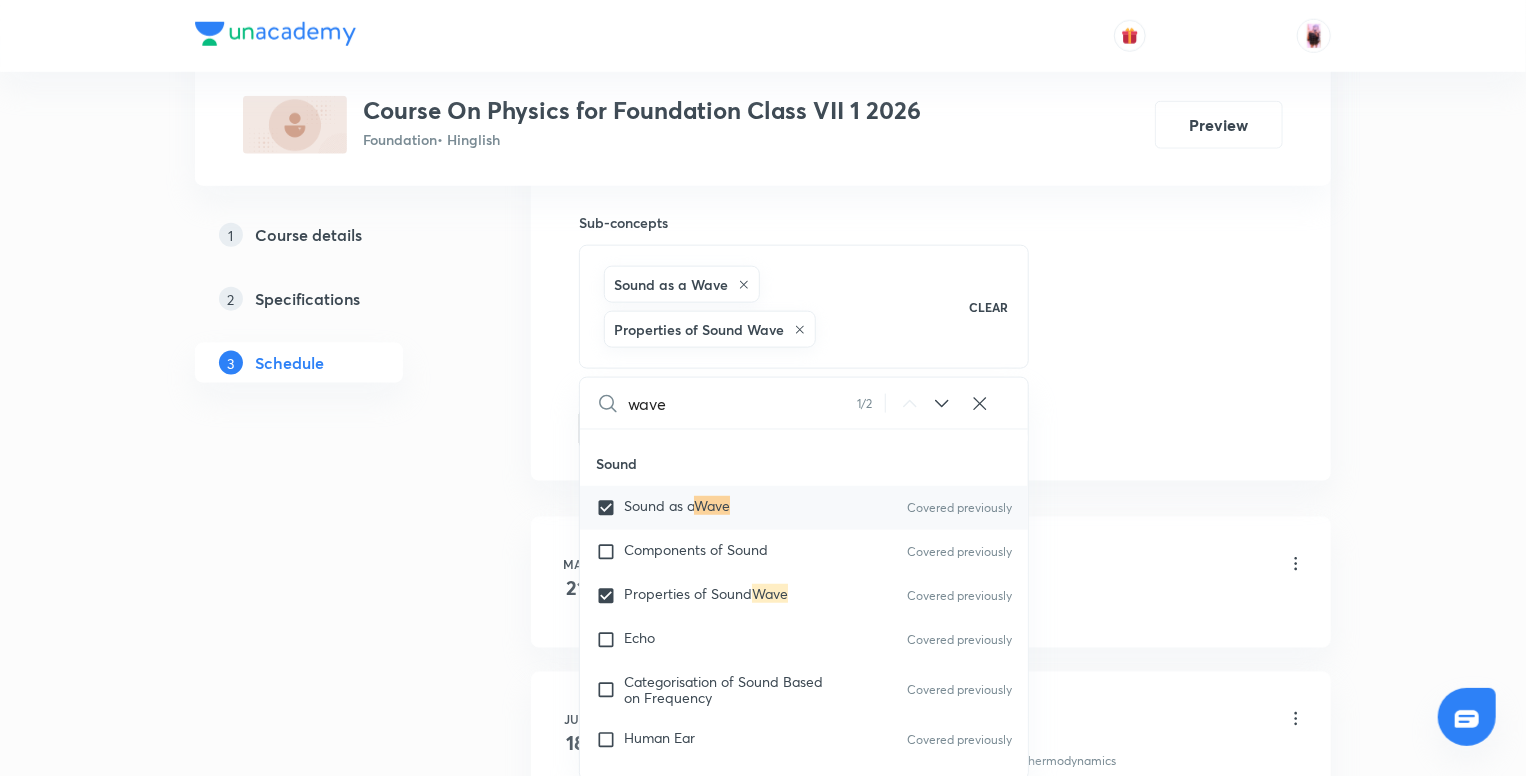 click on "Plus Courses Course On Physics for Foundation Class VII 1 2026 Foundation  • Hinglish Preview 1 Course details 2 Specifications 3 Schedule Schedule 12  classes Session  13 Live class Session title 4/99 Wave ​ Schedule for Aug 2, 2025, 8:30 PM ​ Duration (in minutes) 60 ​ Educator Rajesh Jha   Session type Online Offline Room 102 Sub-concepts Sound as a Wave Properties of Sound Wave CLEAR wave 1 / 2 ​ Forces and Laws of Motion Friction Law of Conservation of Momentum Newton's Second Law of Motion Newton Laws of Motion SI Unit System of Force Force Newton's First Law Momentum Acceleration and Force Relationship Covered previously Linear Momentum Inertia Vector Quantity Uniform motion Balanced and Unbalanced force Archimedes Las Weight Forces and Laws of Motion Sound Sound as a  Wave Covered previously Components of Sound Covered previously Properties of Sound  Wave Covered previously Echo Covered previously Categorisation of Sound Based on Frequency Covered previously Human Ear Covered previously Work" at bounding box center [763, 751] 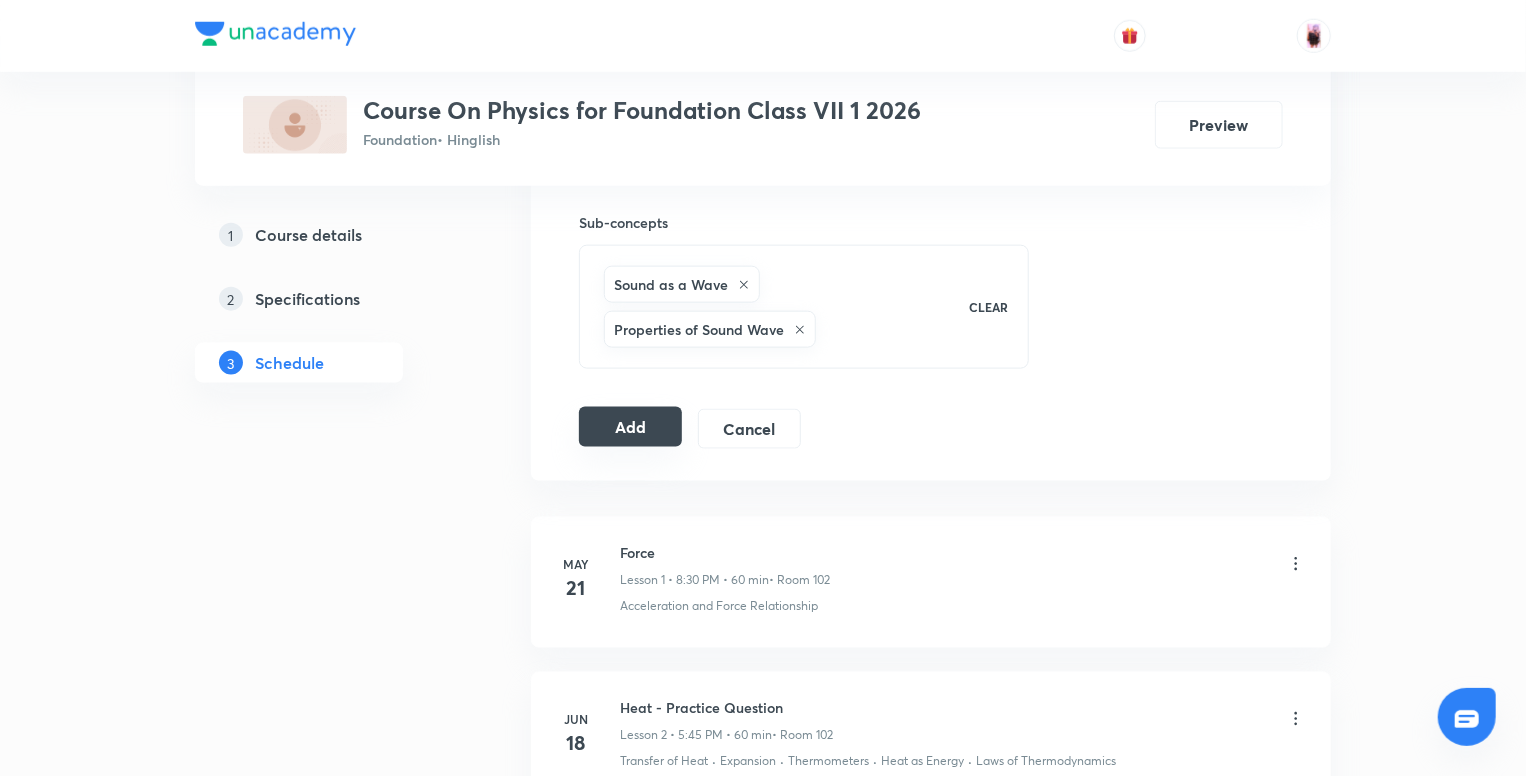 click on "Add" at bounding box center [630, 427] 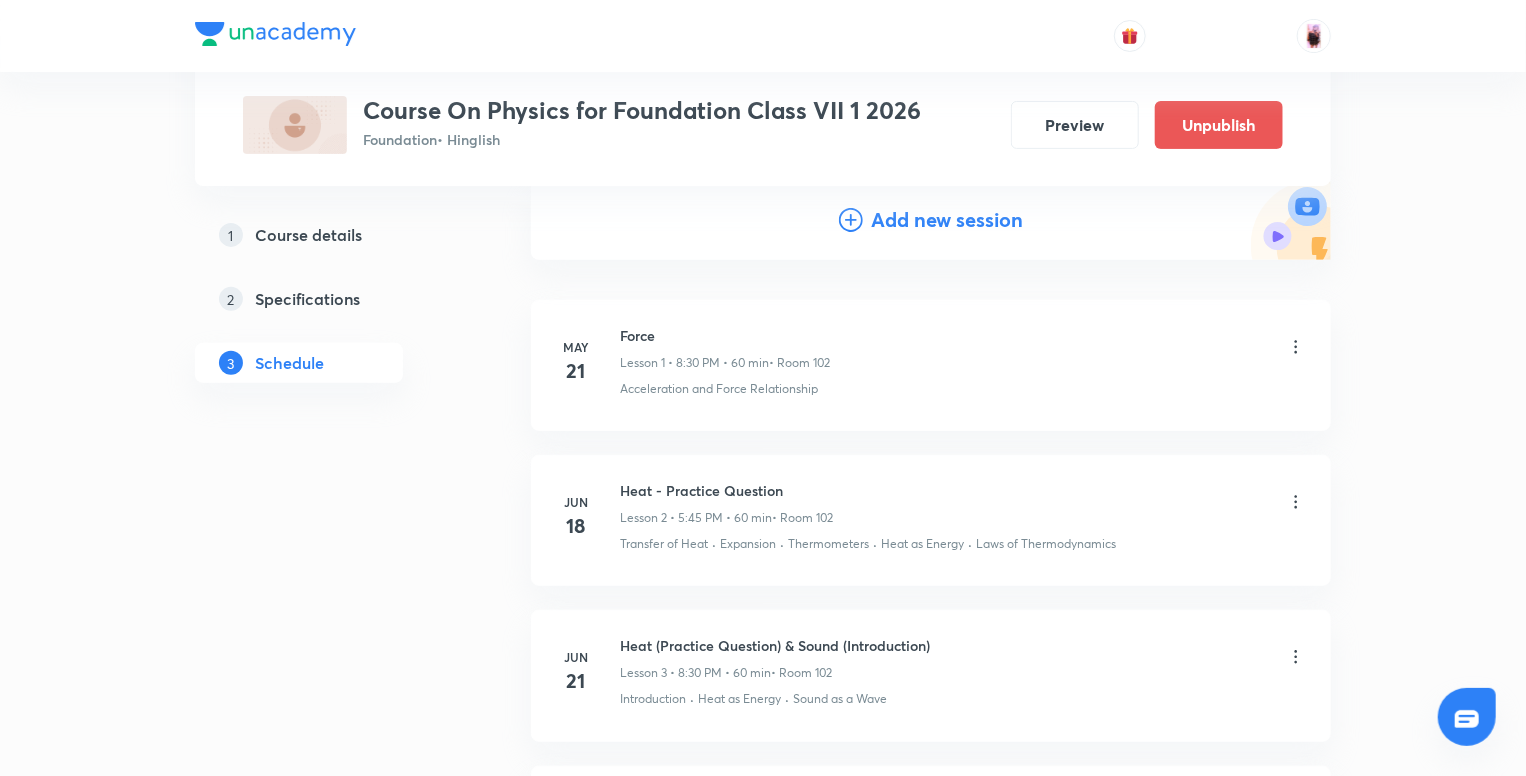 scroll, scrollTop: 0, scrollLeft: 0, axis: both 